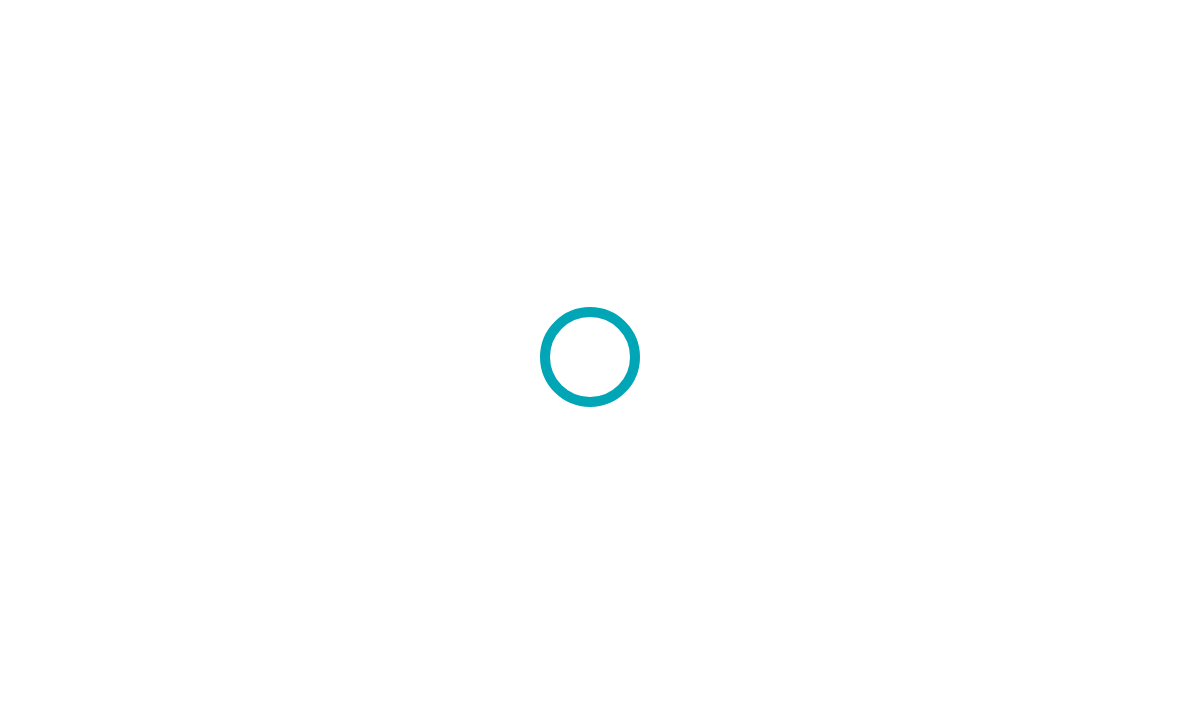 scroll, scrollTop: 0, scrollLeft: 0, axis: both 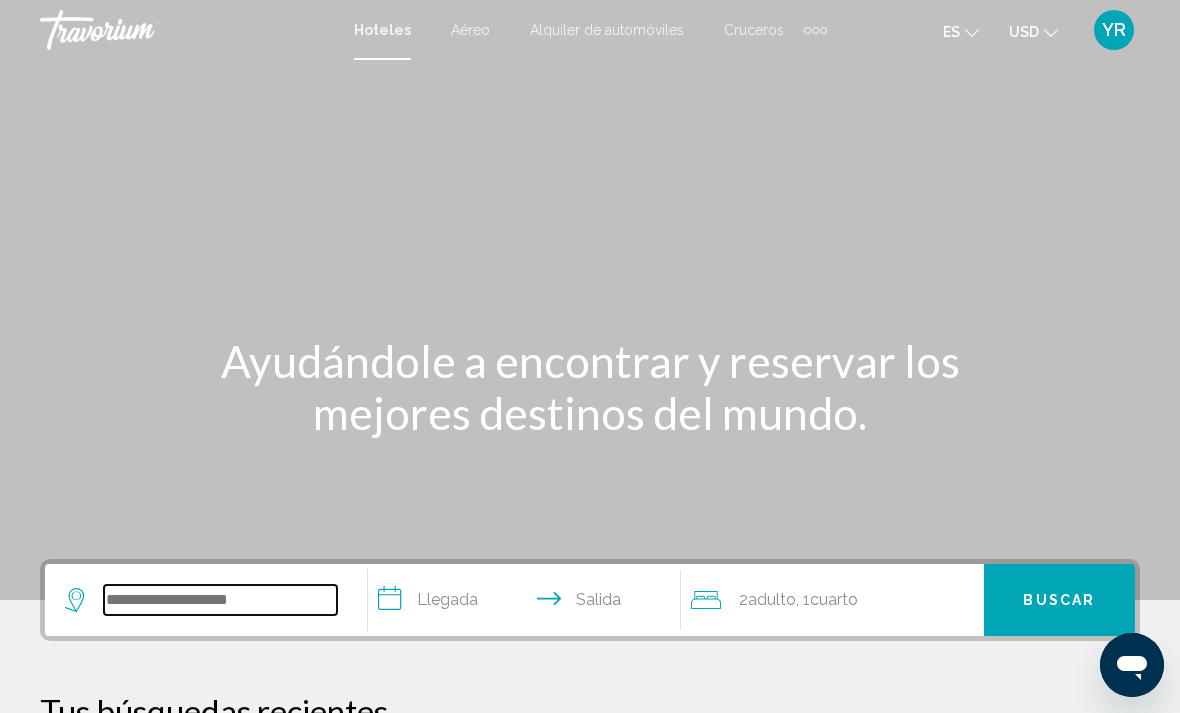 click at bounding box center (220, 600) 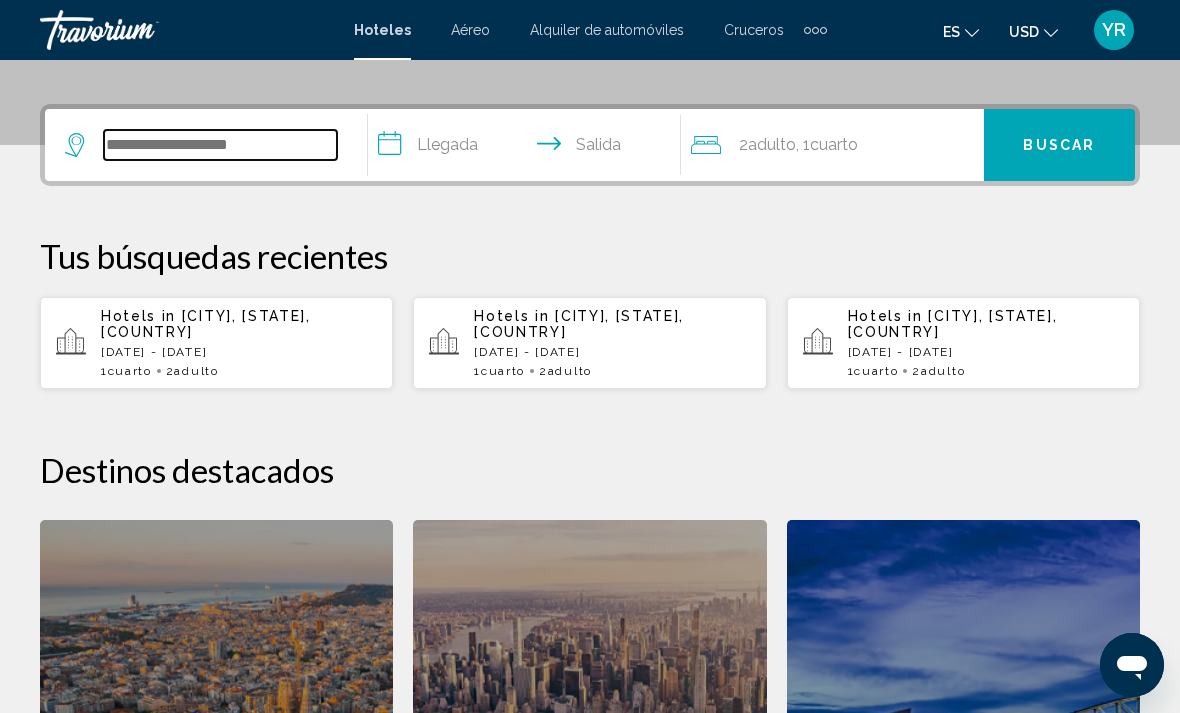 click at bounding box center [220, 145] 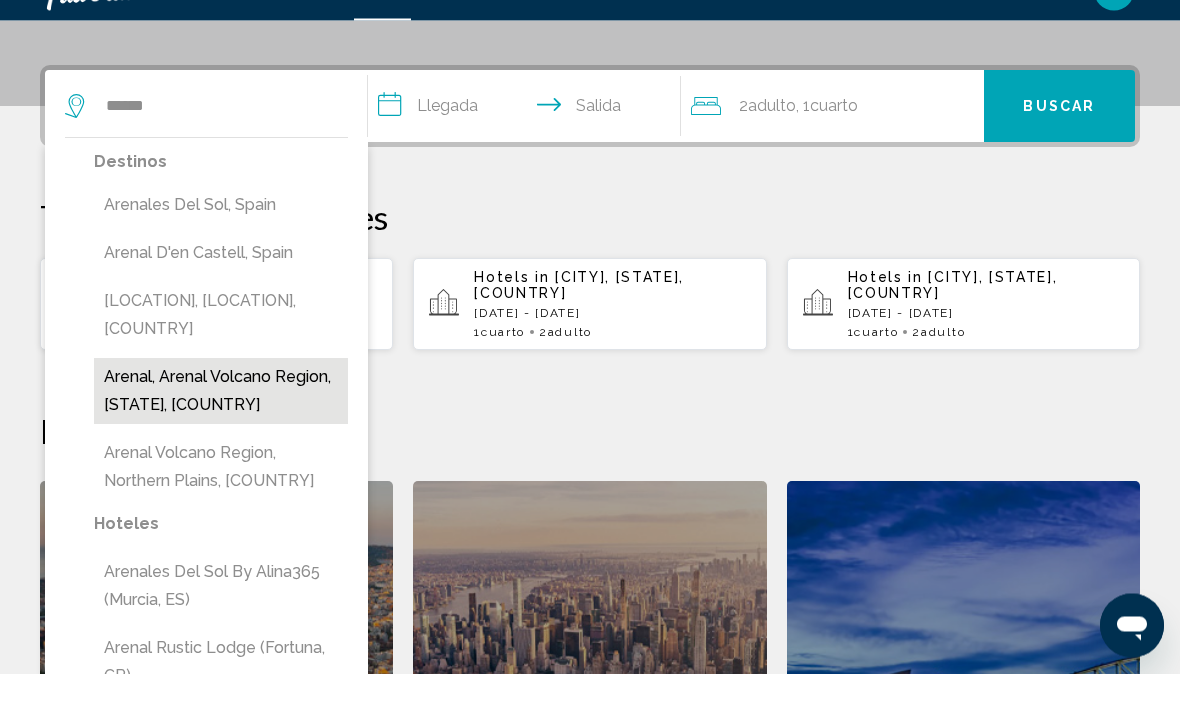 click on "Arenal, Arenal Volcano Region, [STATE], [COUNTRY]" at bounding box center [221, 431] 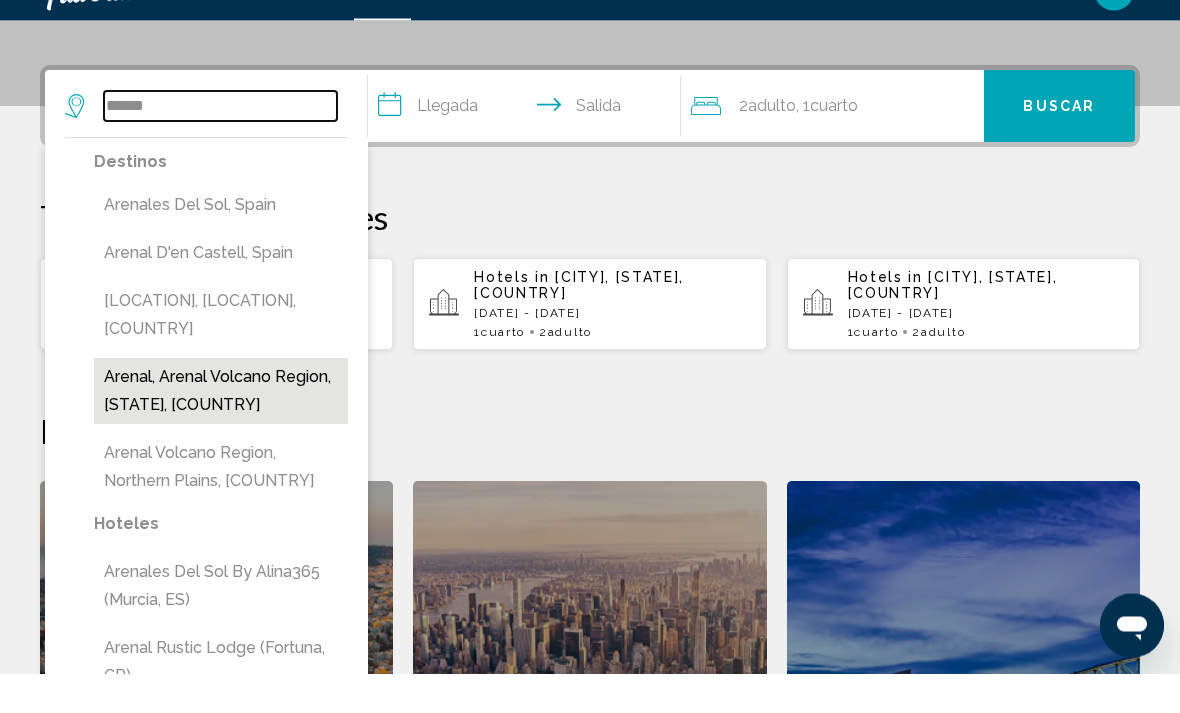 type on "**********" 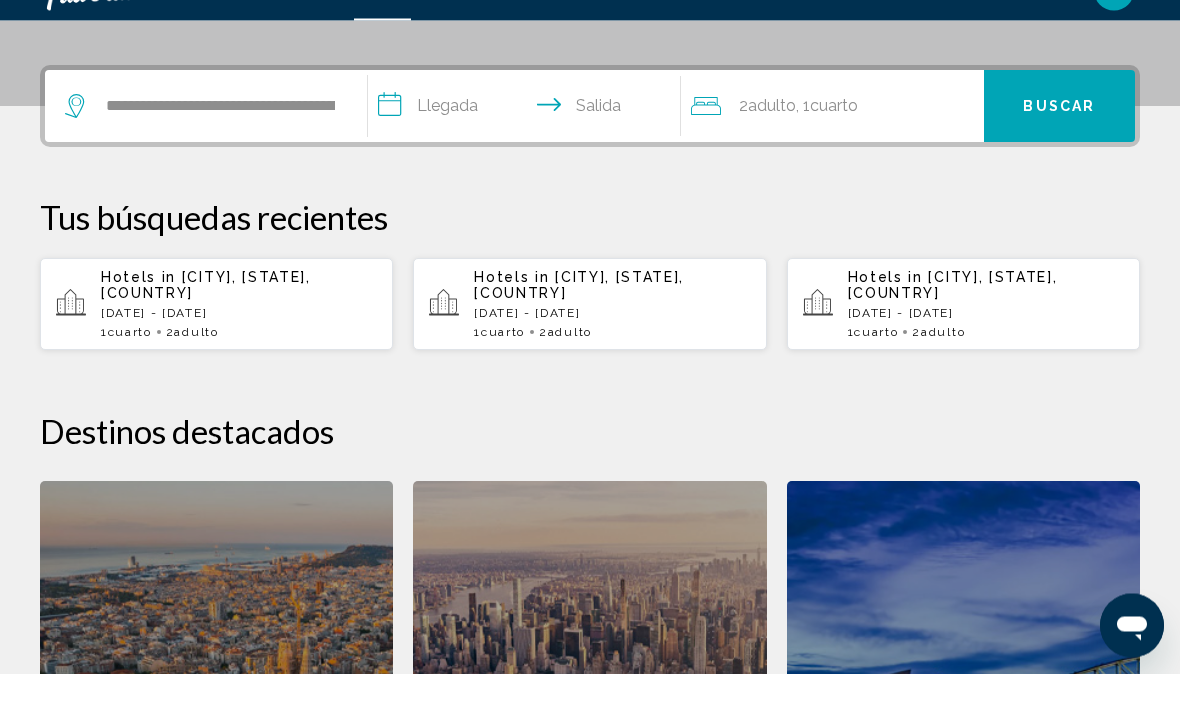 click on "**********" at bounding box center [528, 149] 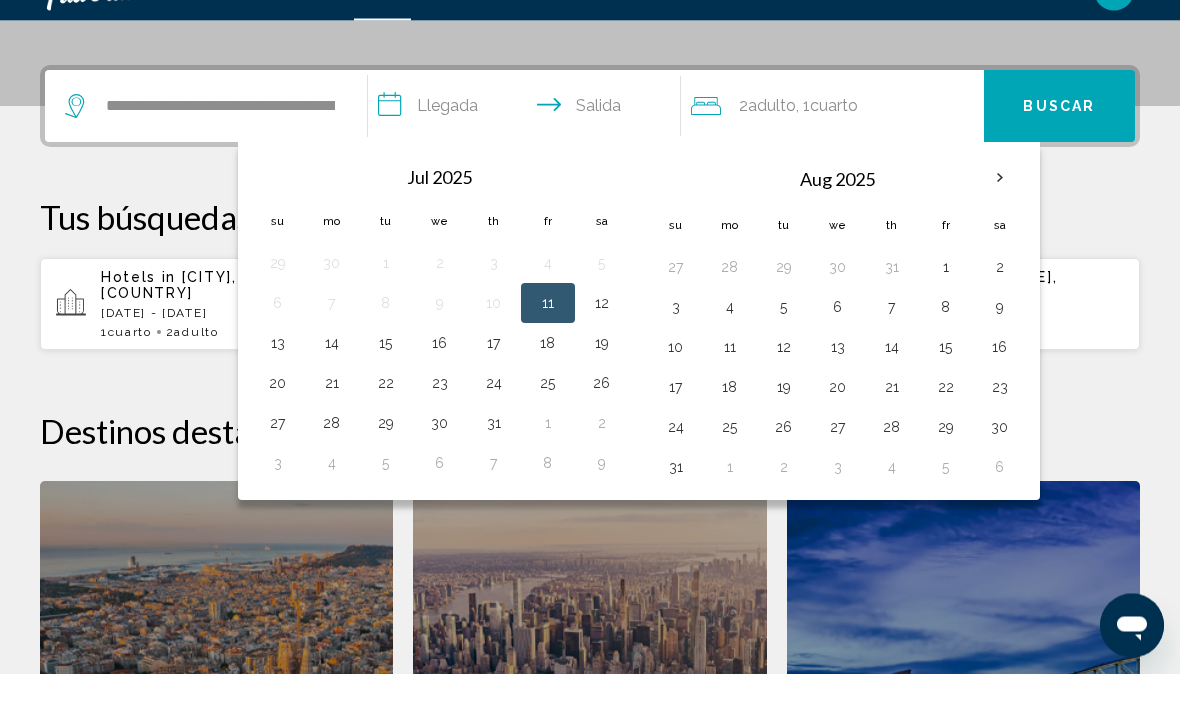 scroll, scrollTop: 494, scrollLeft: 0, axis: vertical 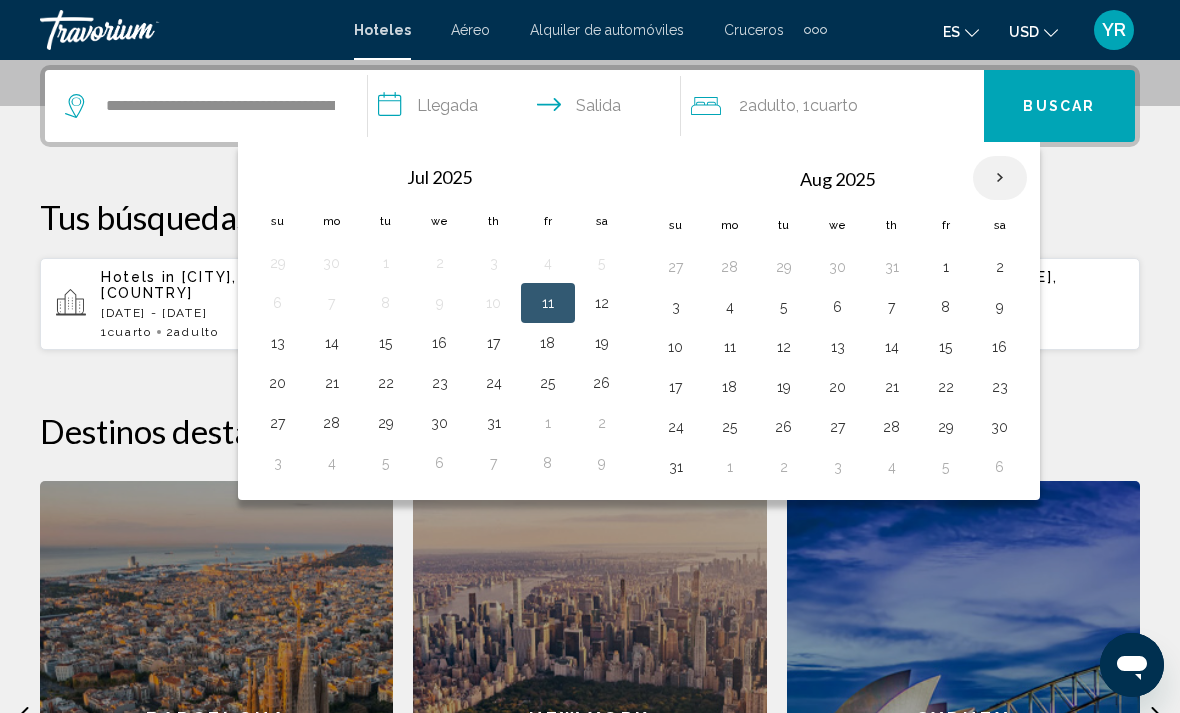 click at bounding box center [1000, 178] 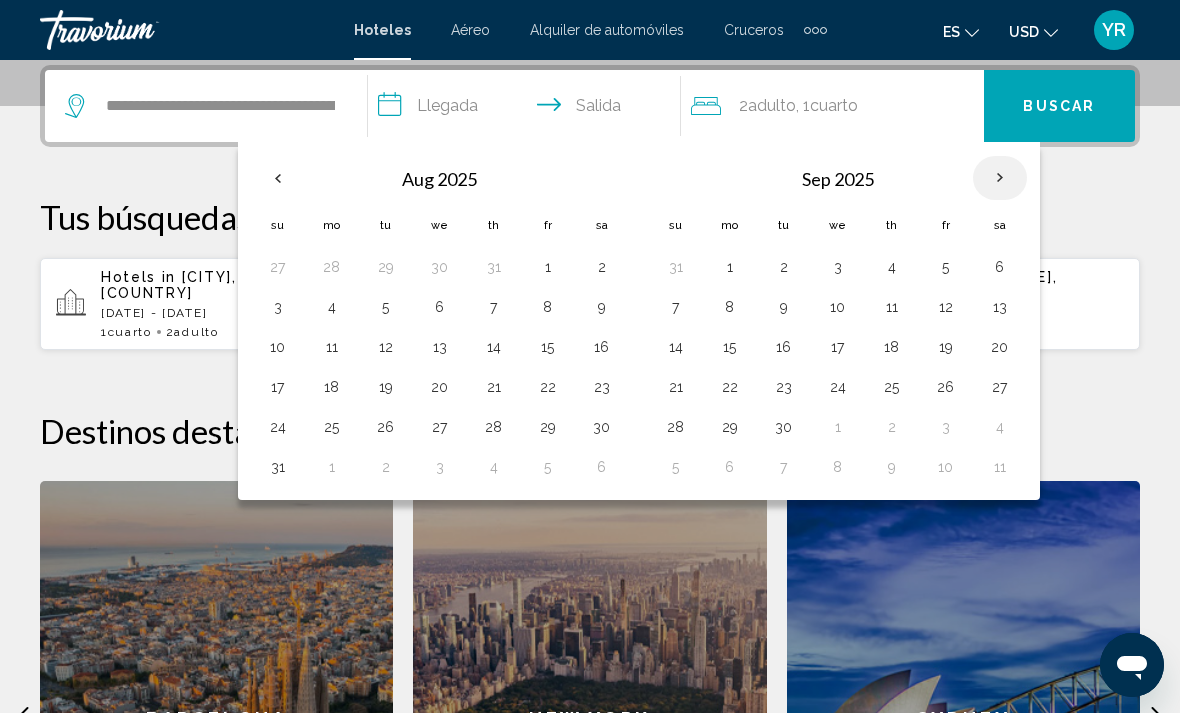 click at bounding box center (1000, 178) 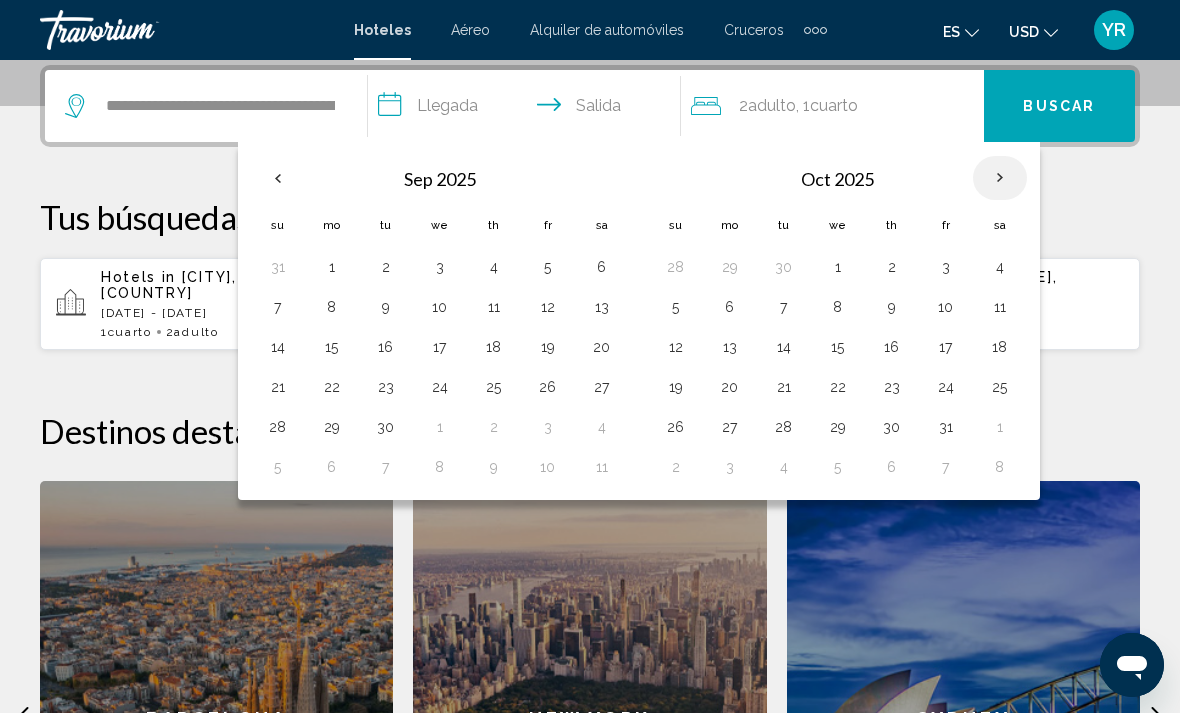 click at bounding box center [1000, 178] 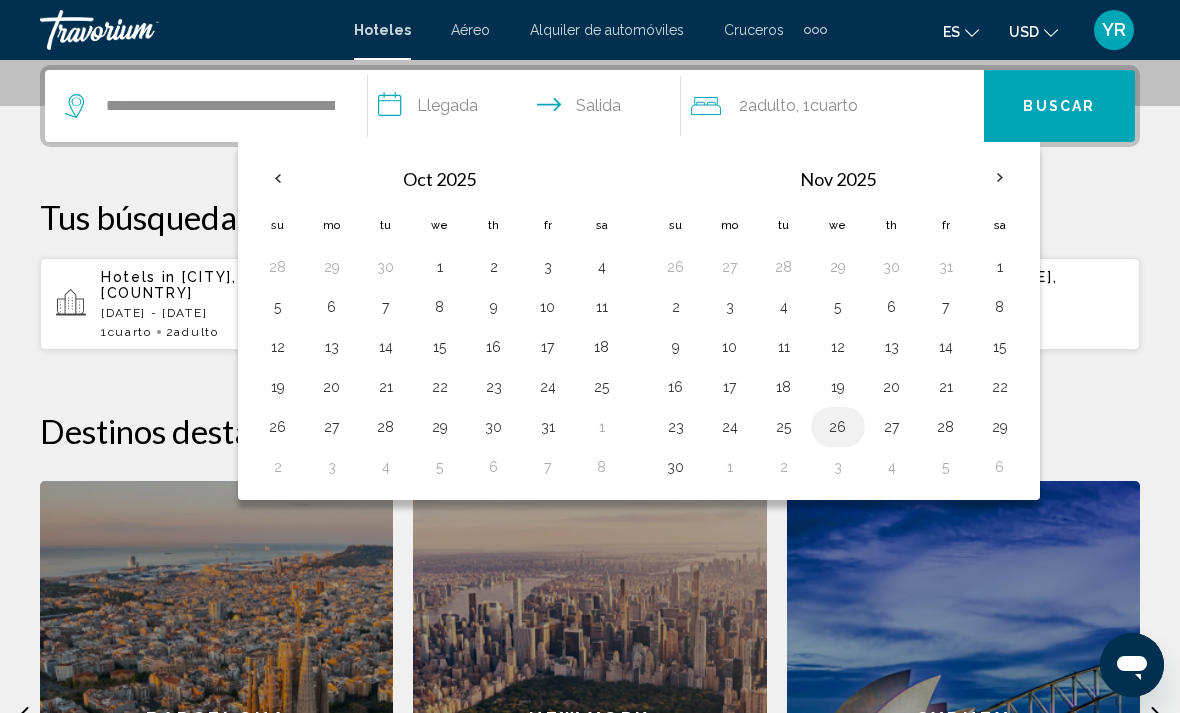 click on "26" at bounding box center (838, 427) 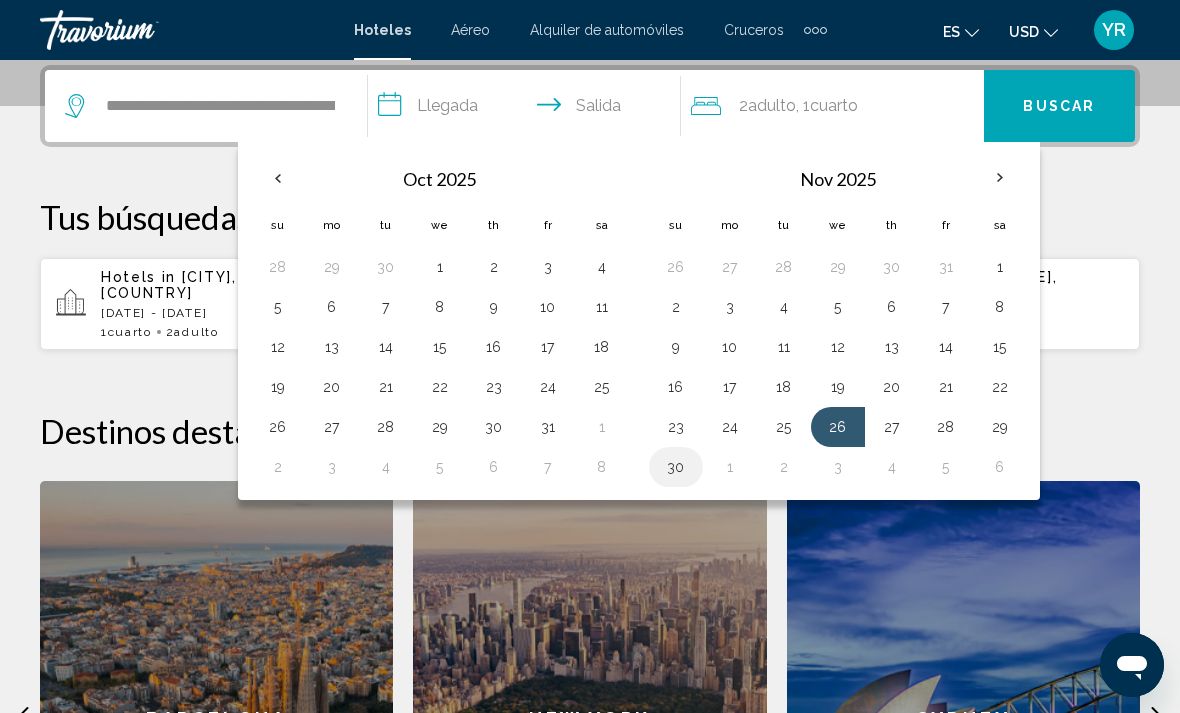 click on "30" at bounding box center (676, 467) 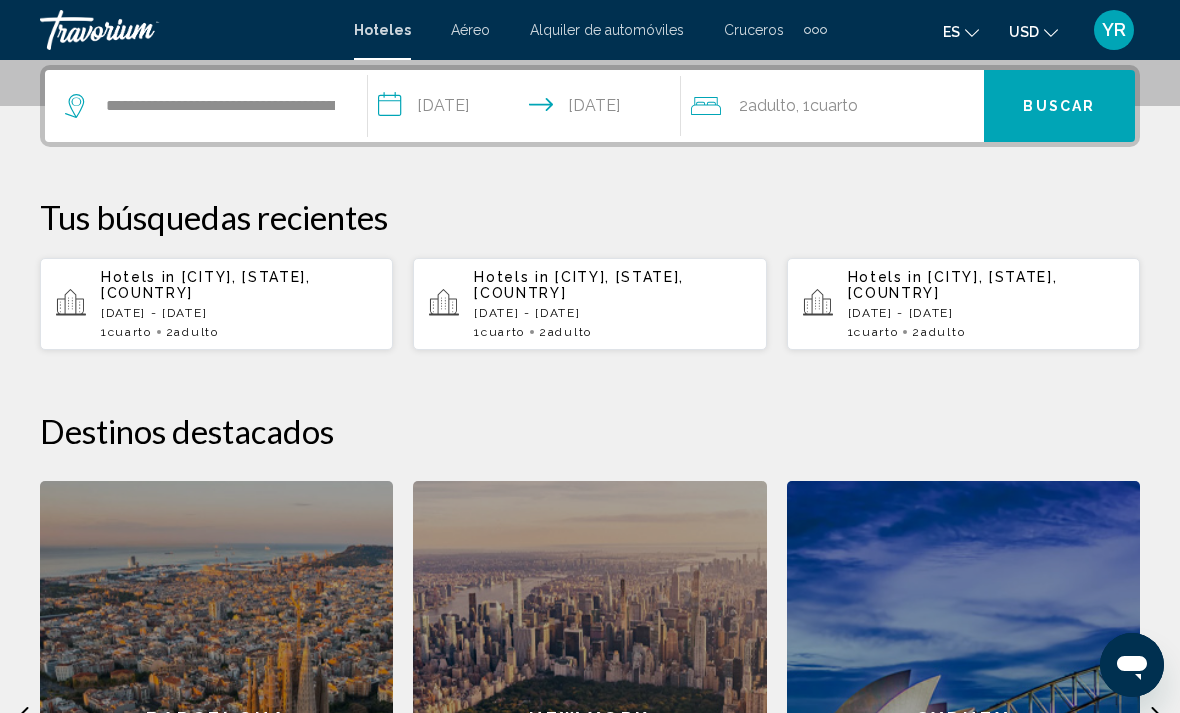 click on "Buscar" at bounding box center [1059, 107] 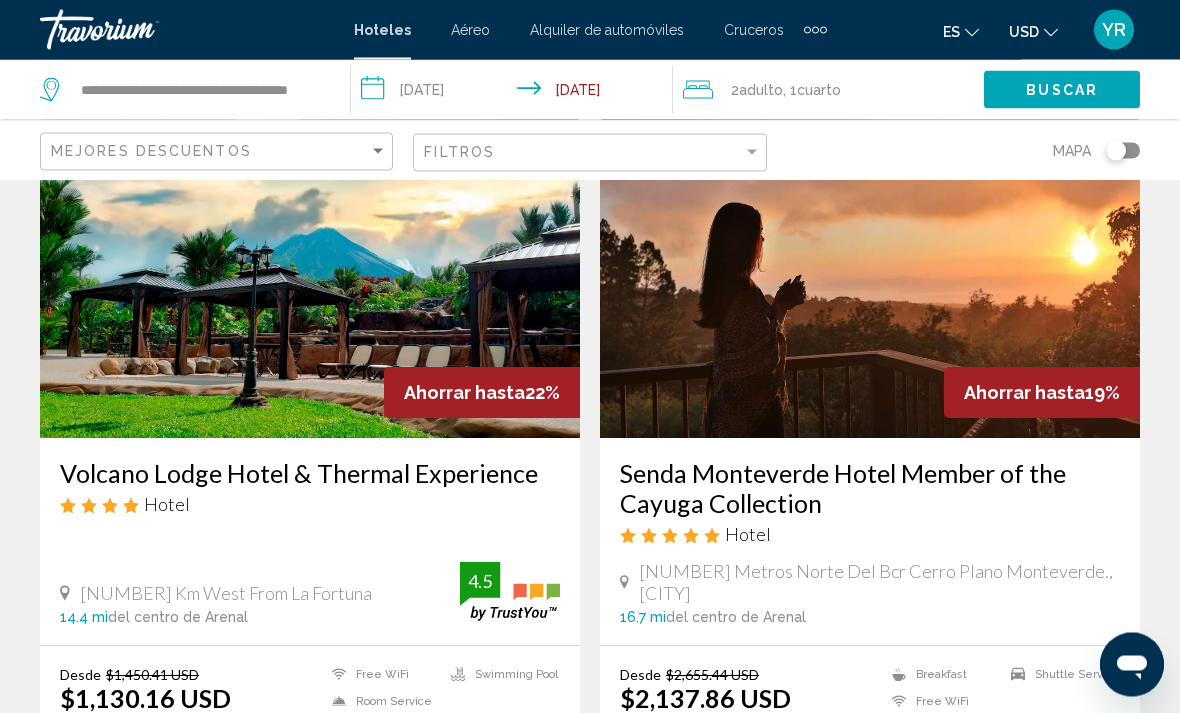scroll, scrollTop: 3734, scrollLeft: 0, axis: vertical 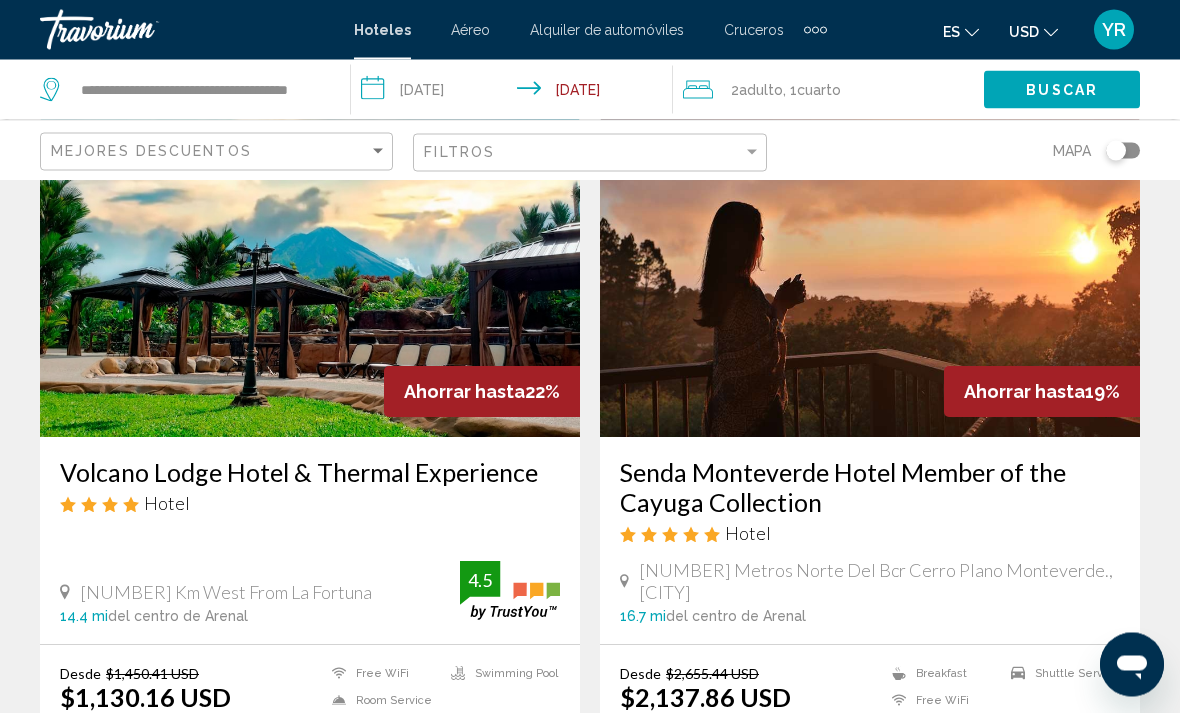 click at bounding box center (310, 278) 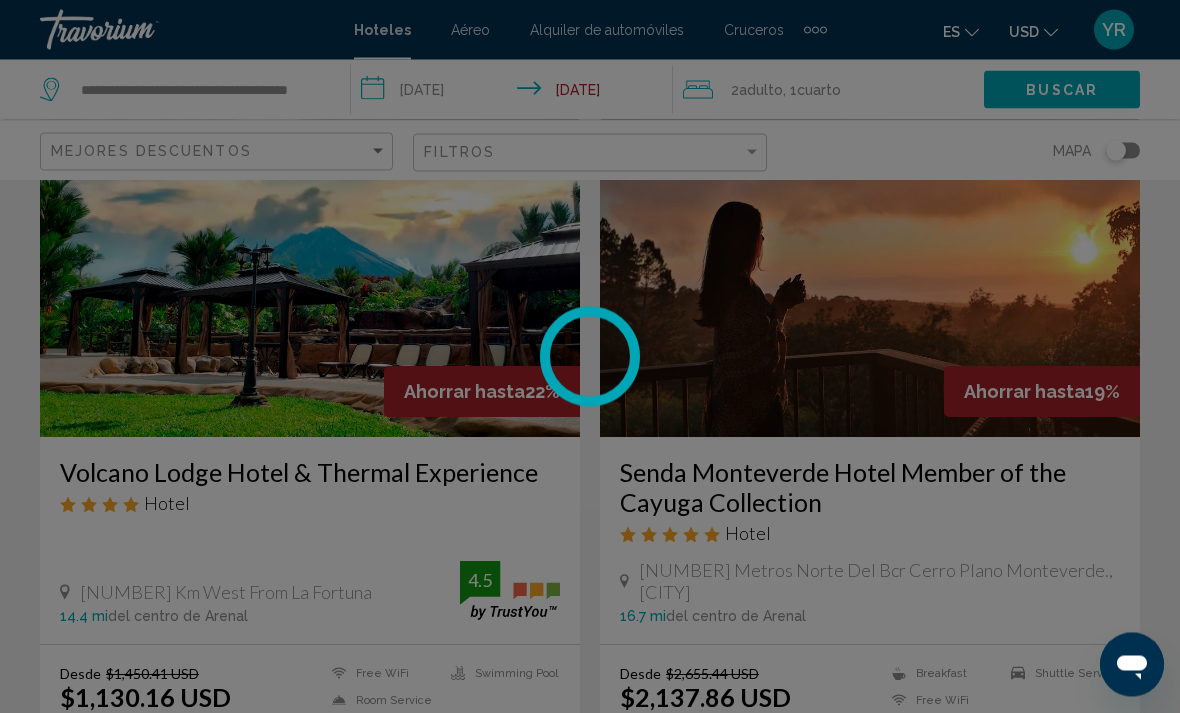 scroll, scrollTop: 3735, scrollLeft: 0, axis: vertical 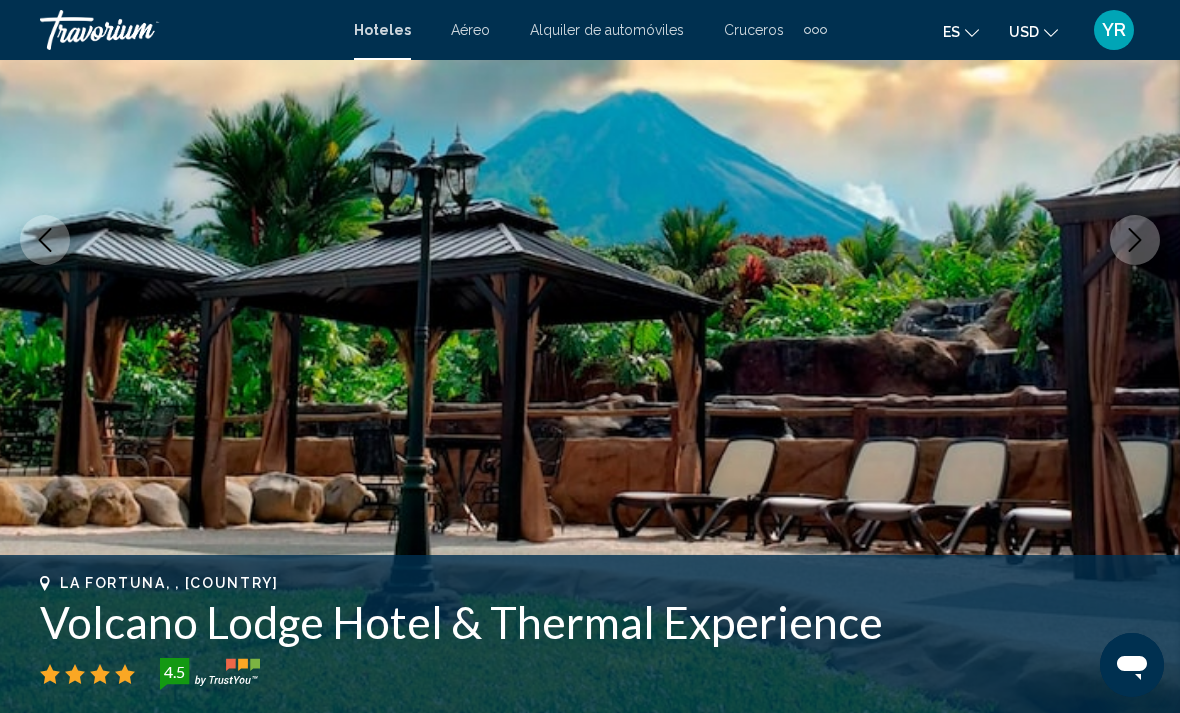 click 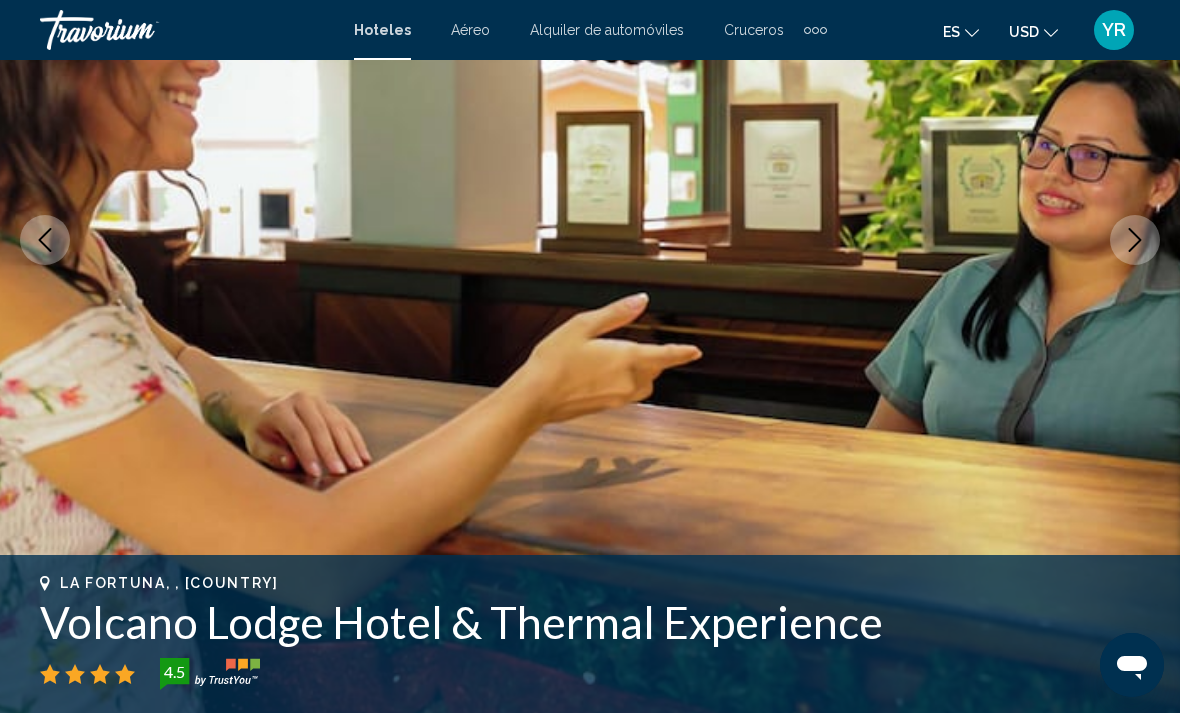 click at bounding box center (1135, 240) 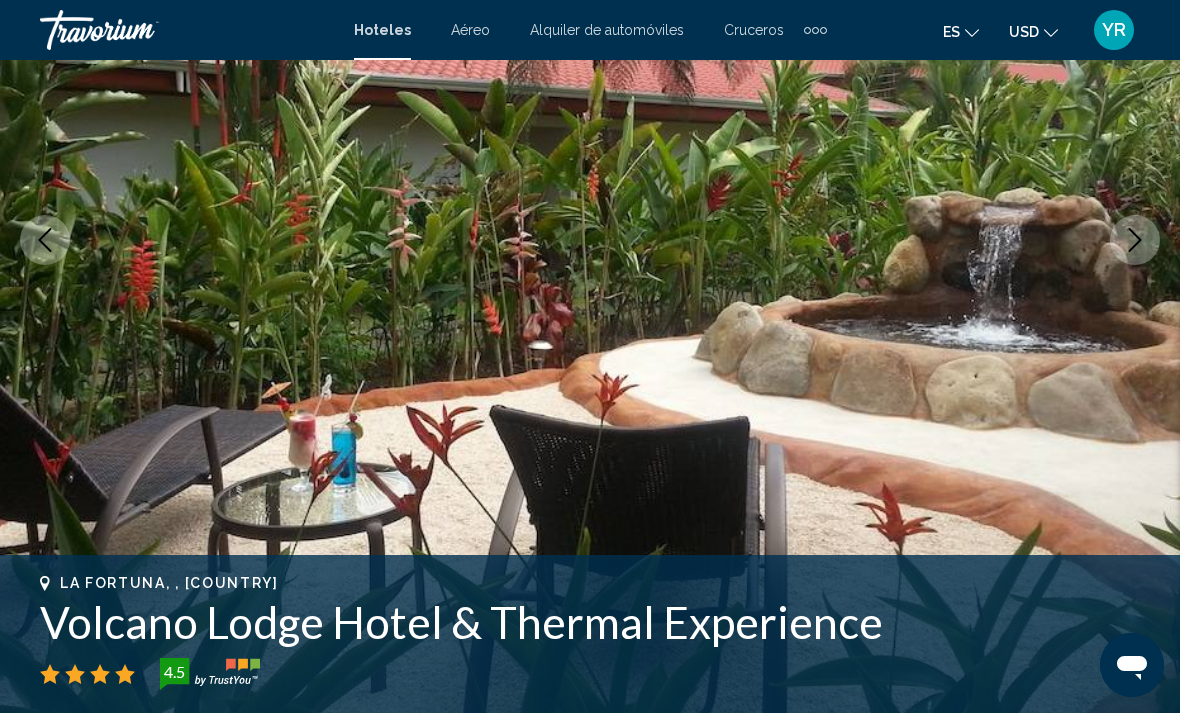 click 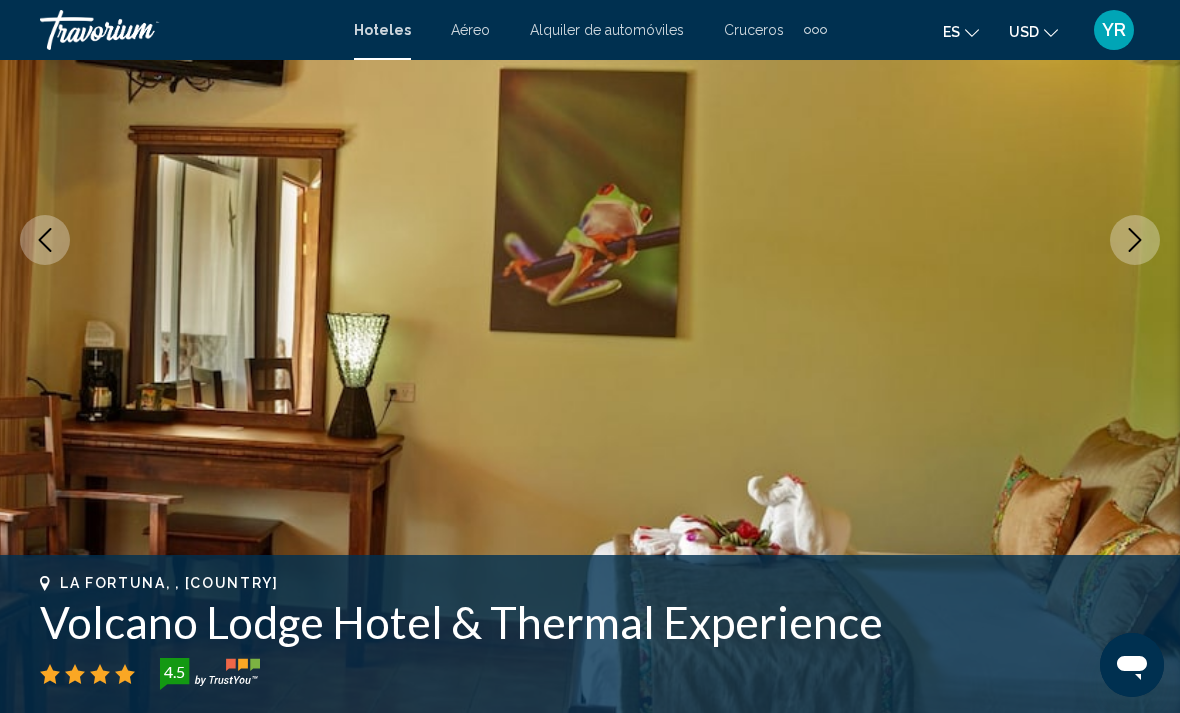 click at bounding box center [1135, 240] 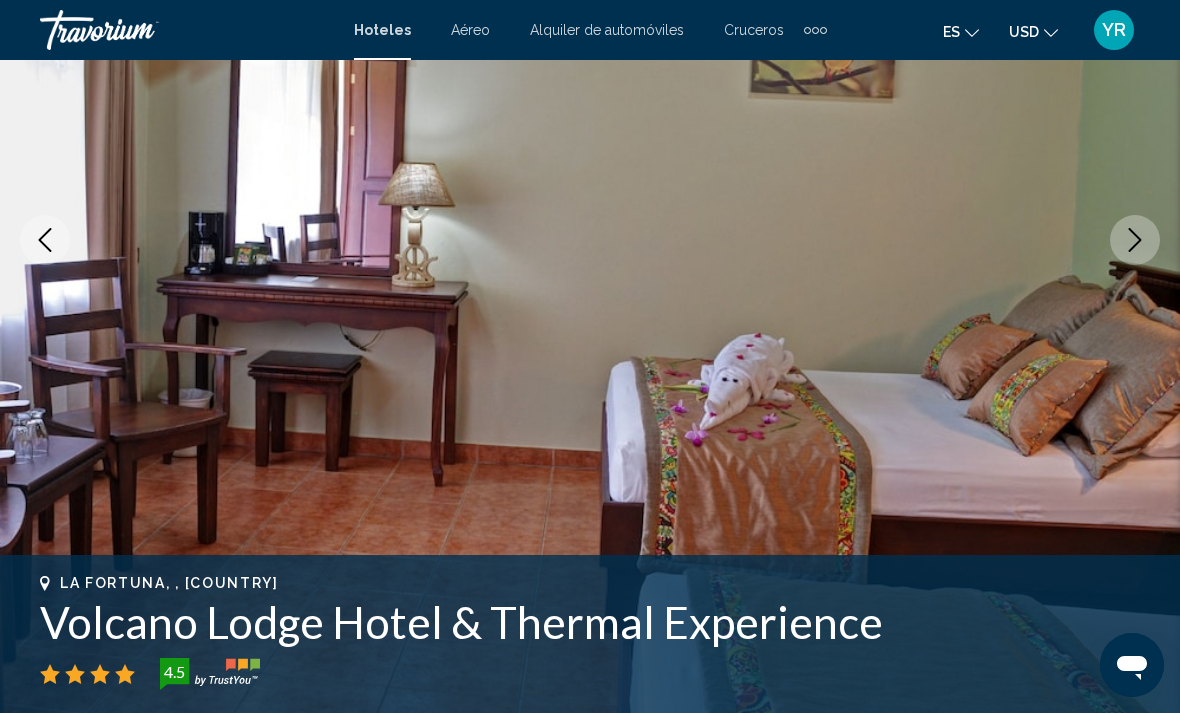 click 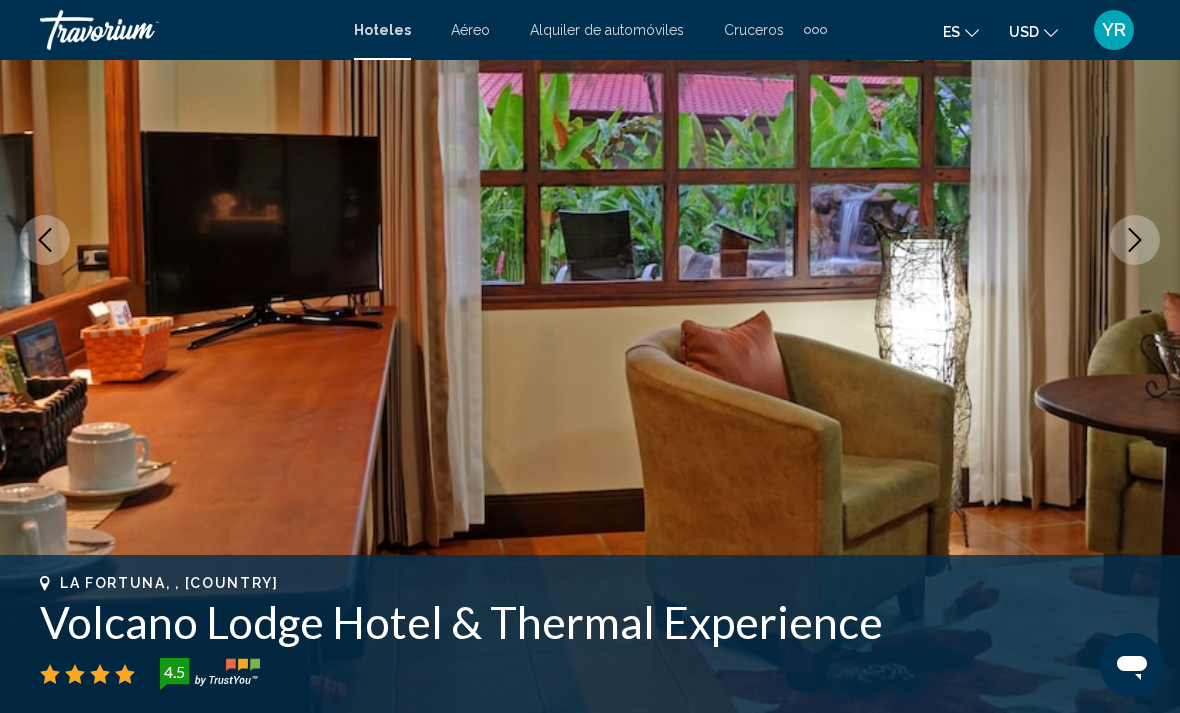 click at bounding box center (1135, 240) 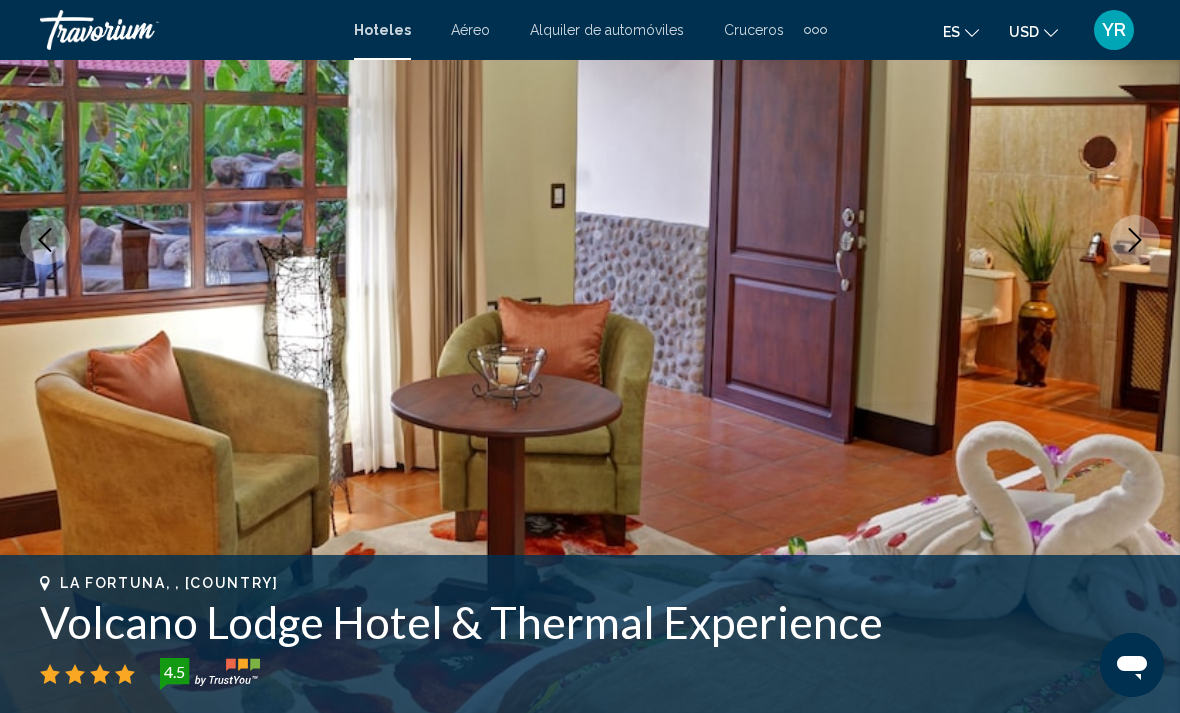 click at bounding box center (1135, 240) 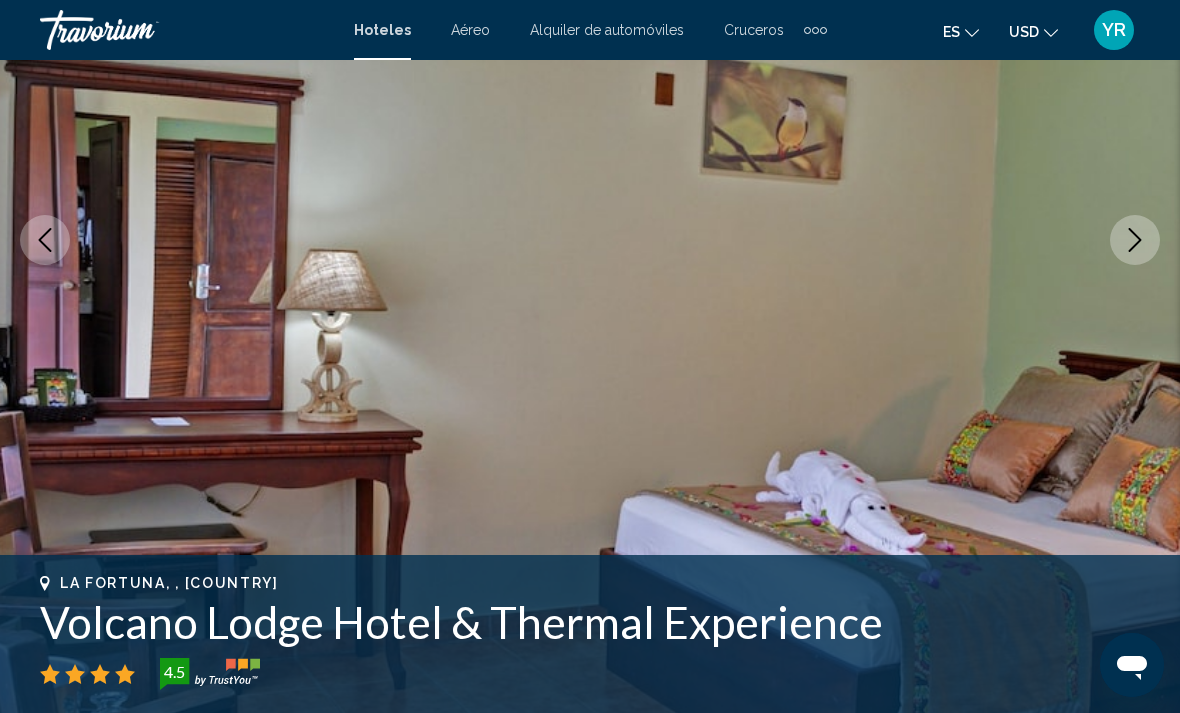 click at bounding box center (1135, 240) 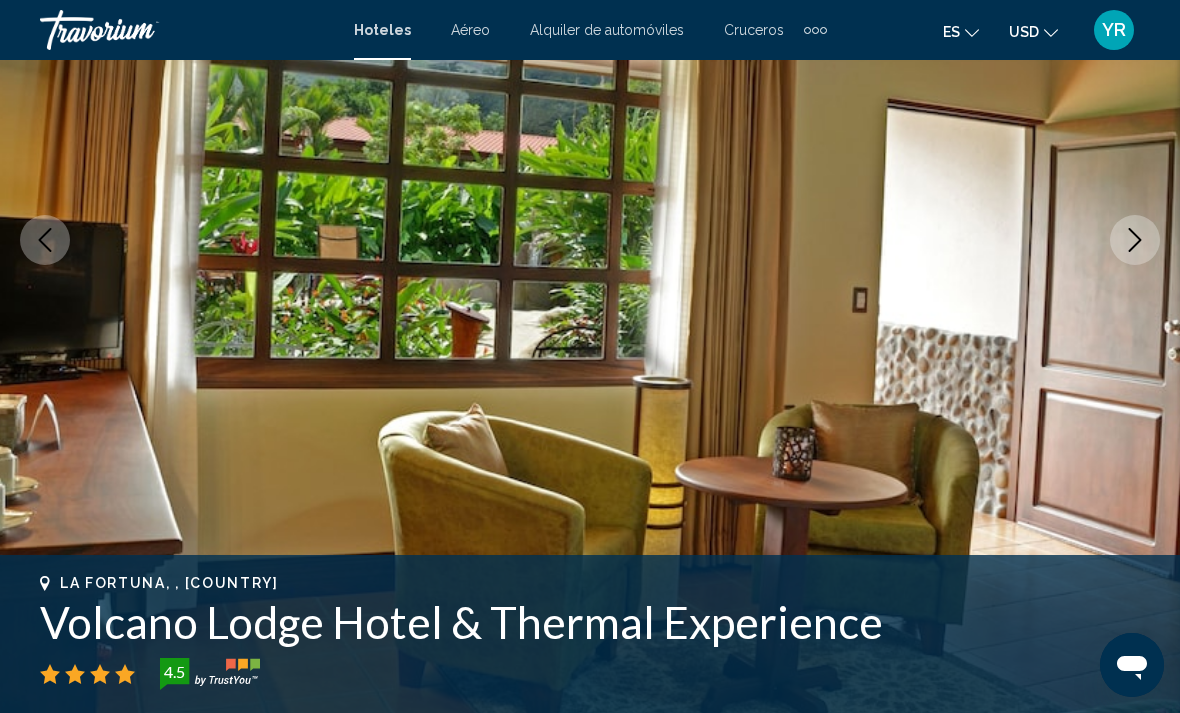 click at bounding box center (1135, 240) 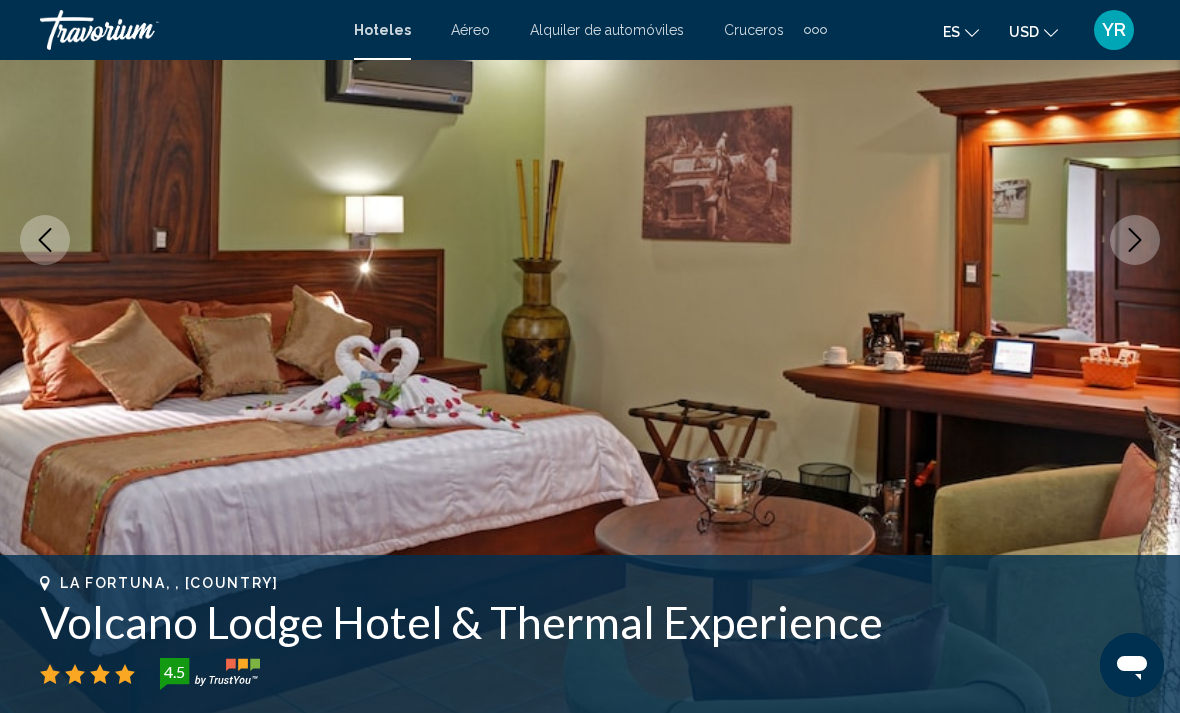 click at bounding box center [1135, 240] 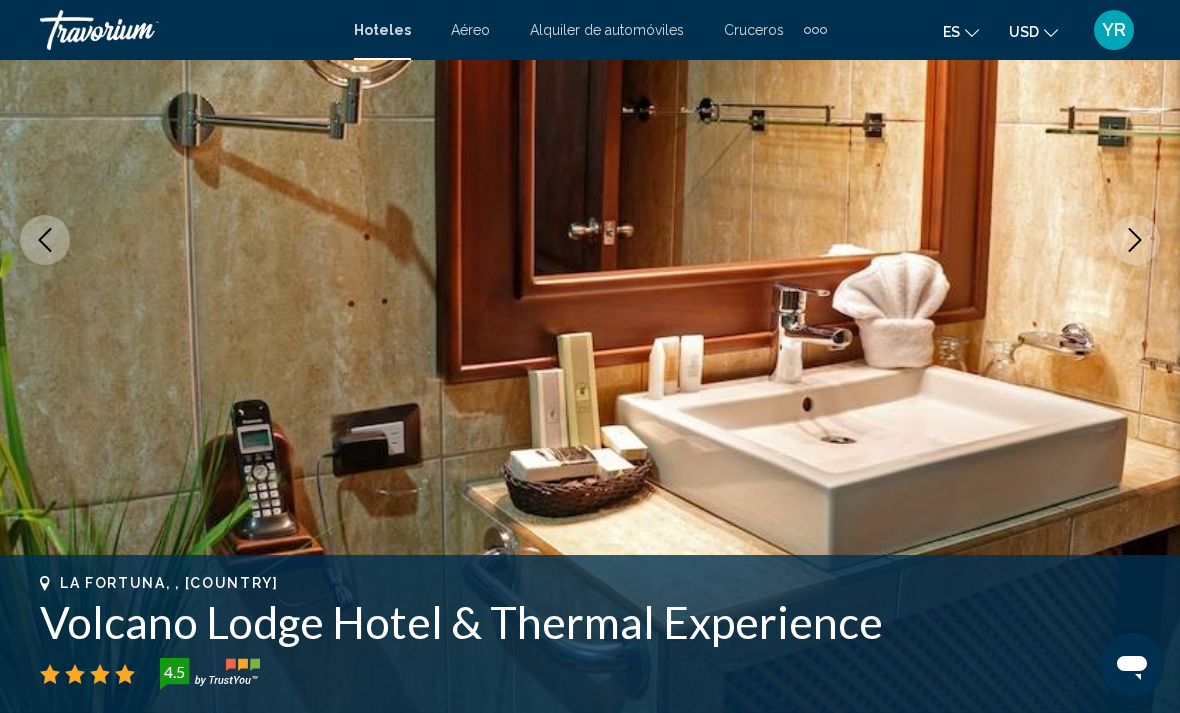 click 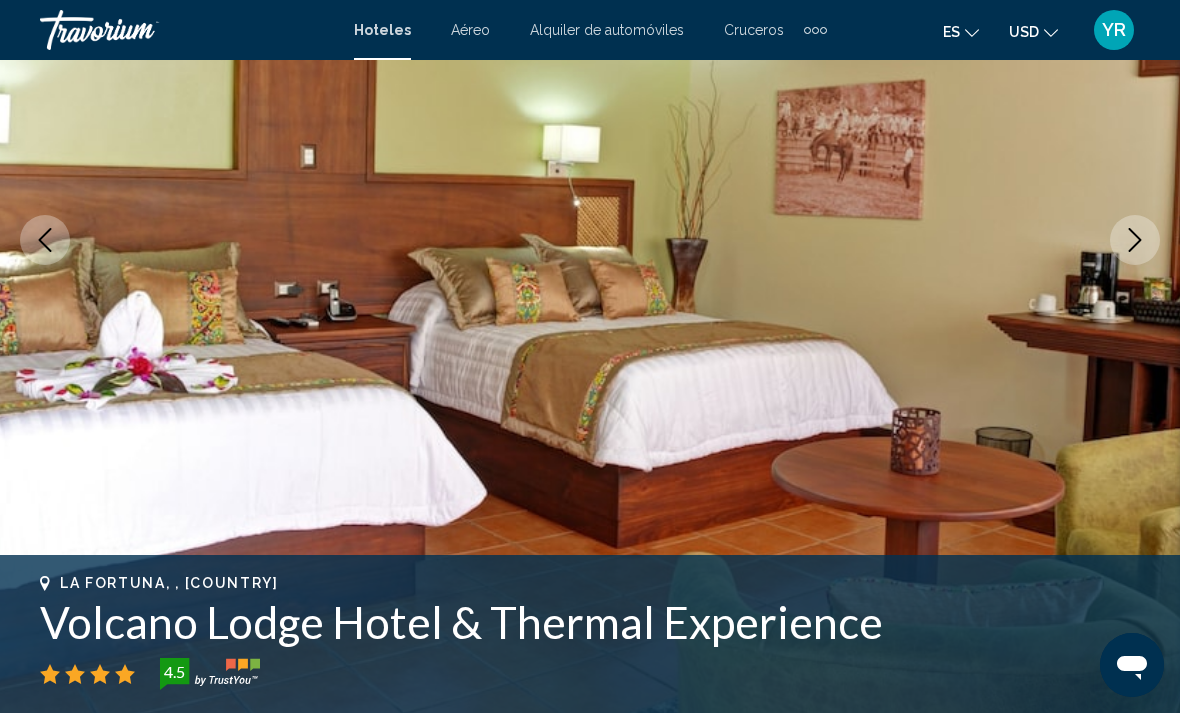 click 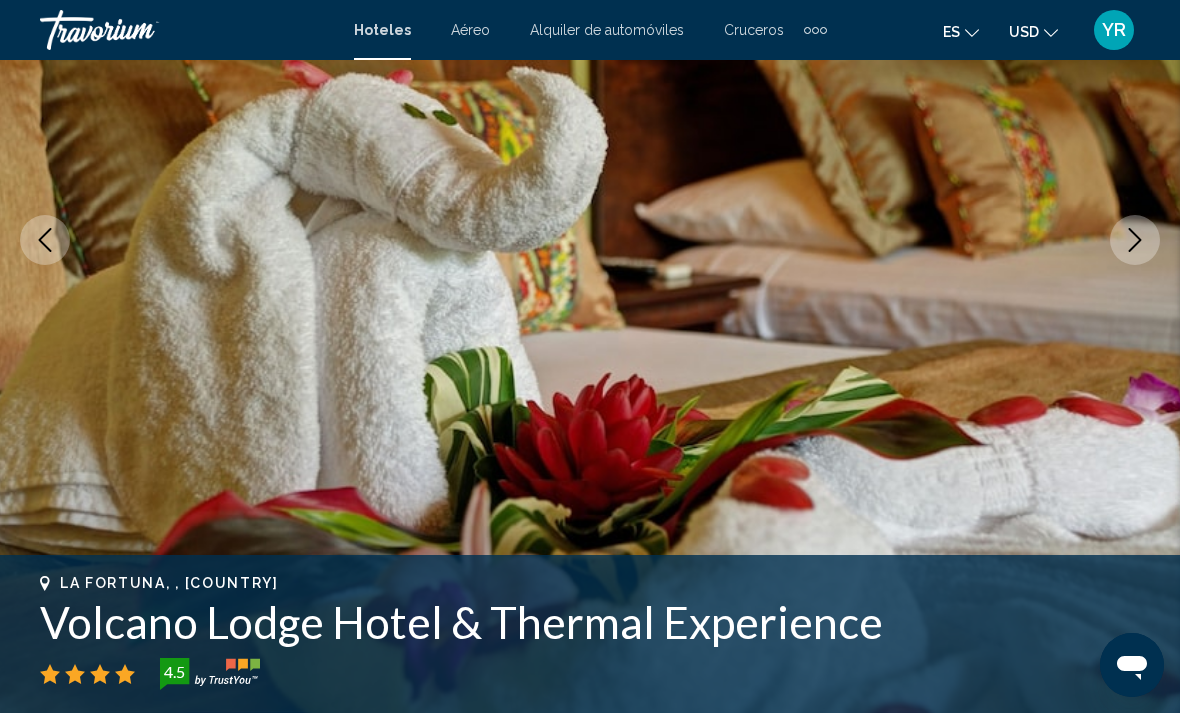 click at bounding box center [1135, 240] 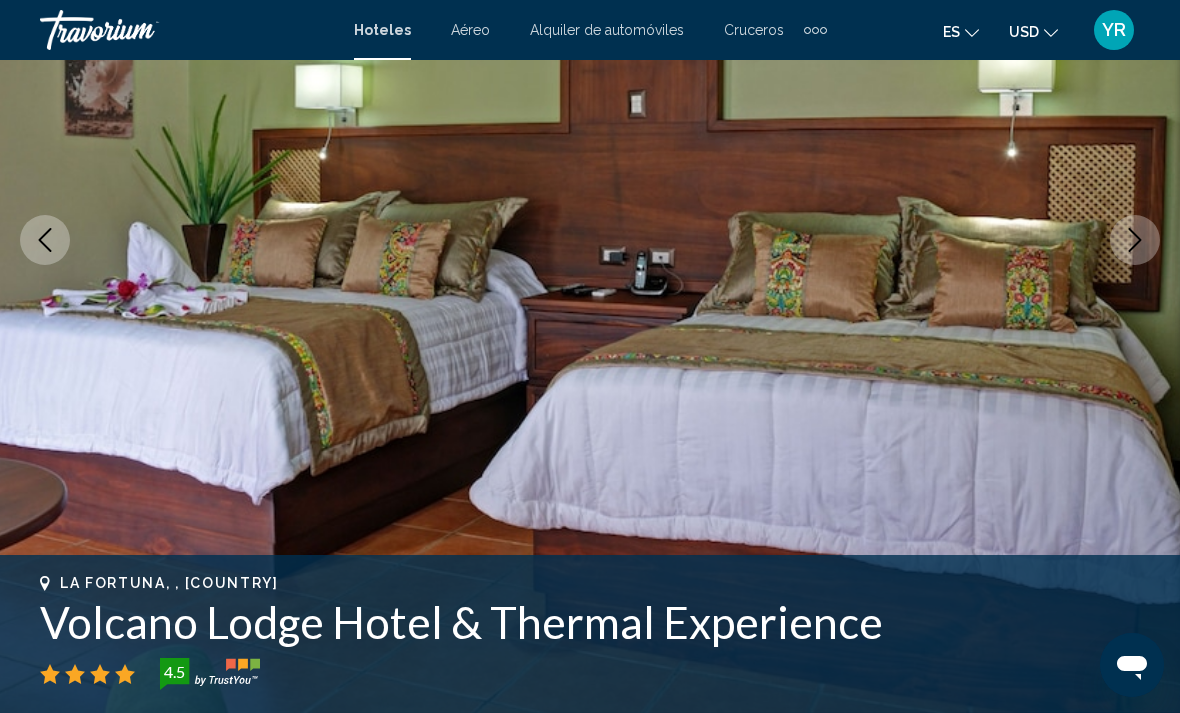 click 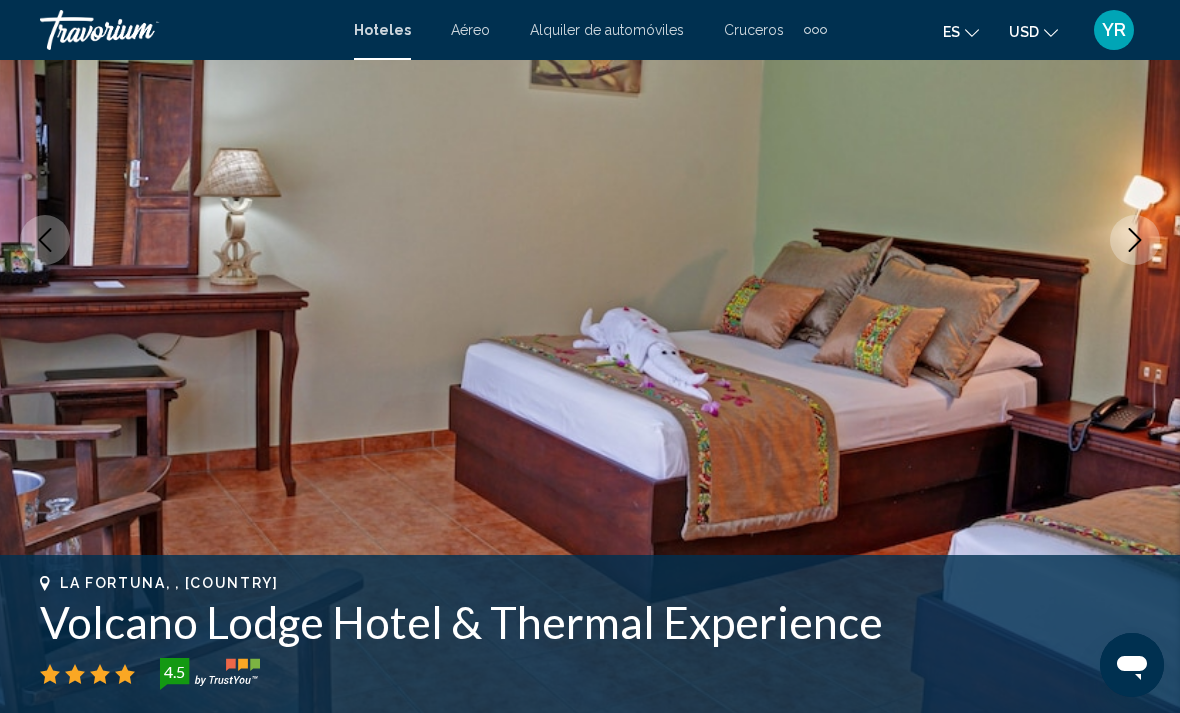 click 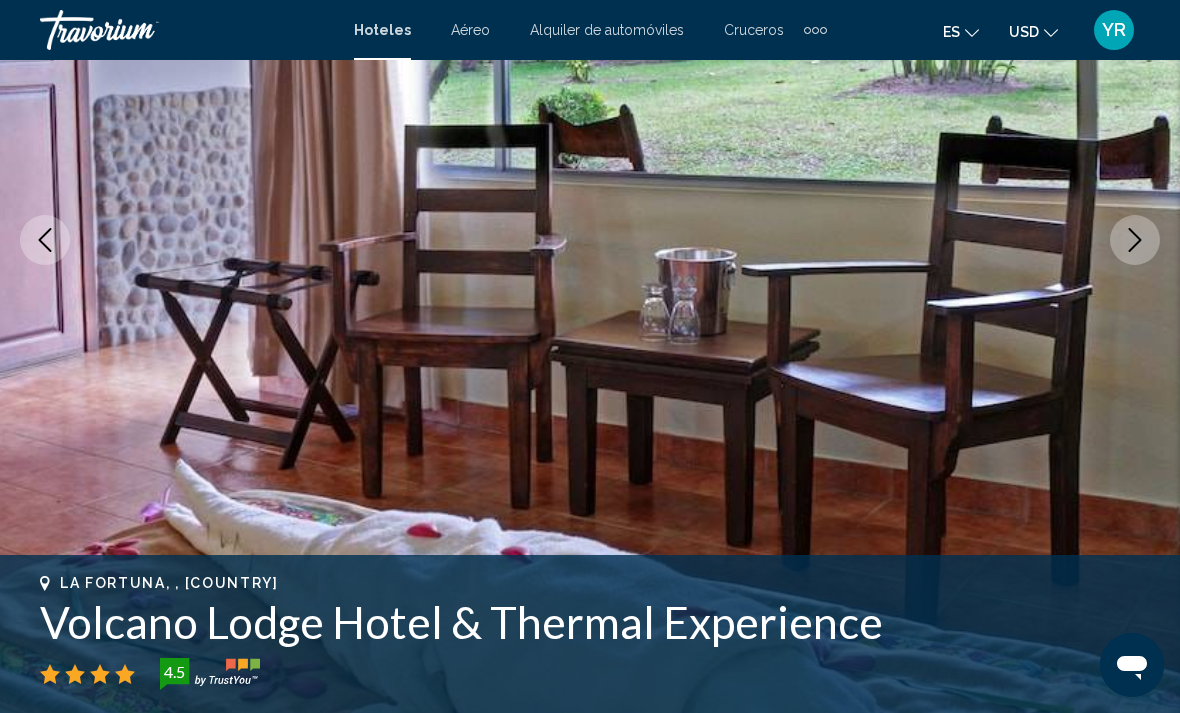 click 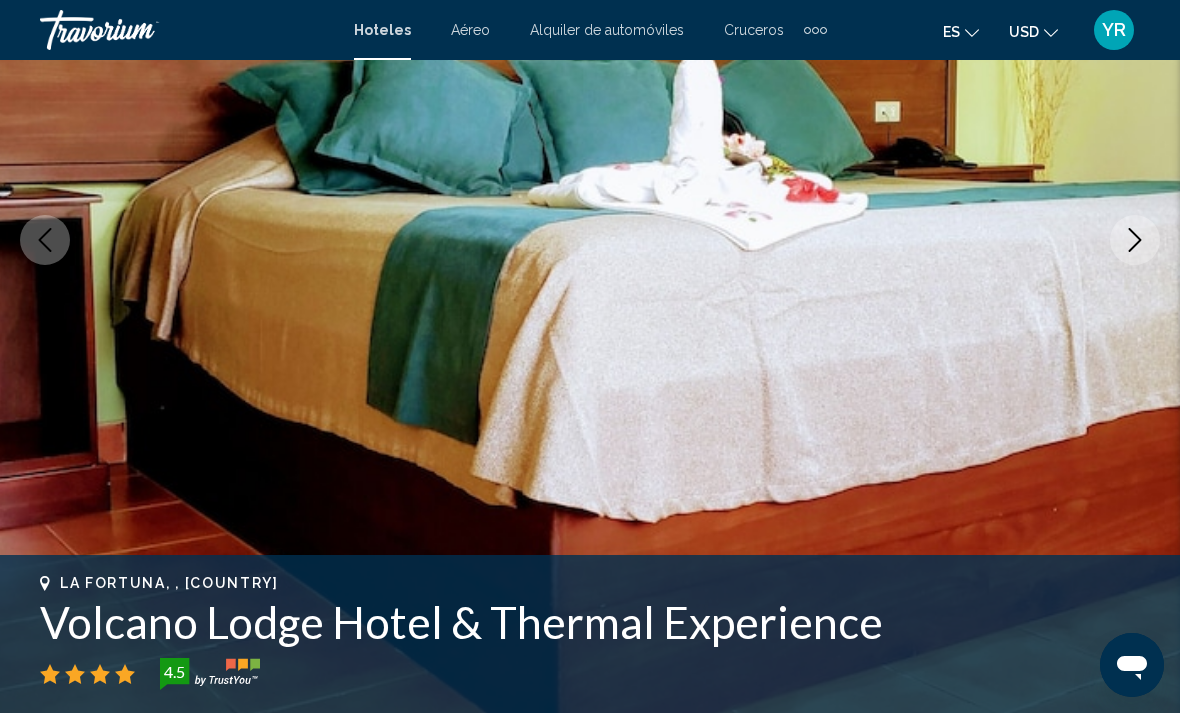 click at bounding box center (1135, 240) 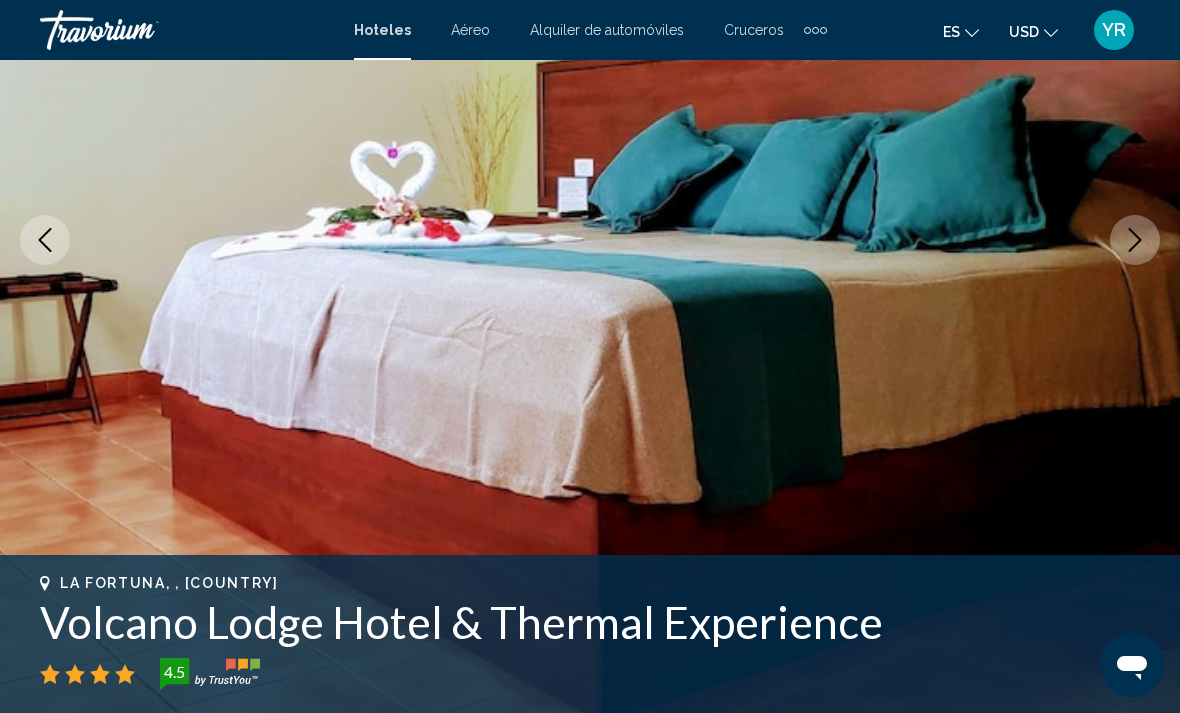 click at bounding box center [1135, 240] 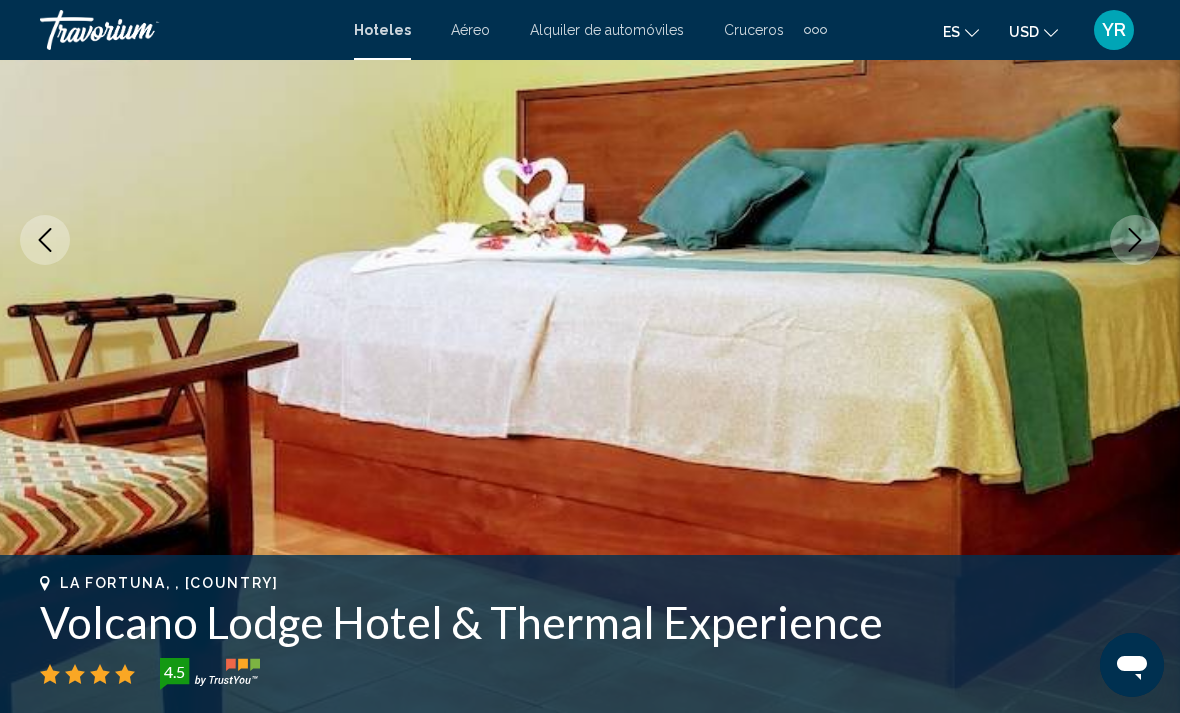 click at bounding box center [1135, 240] 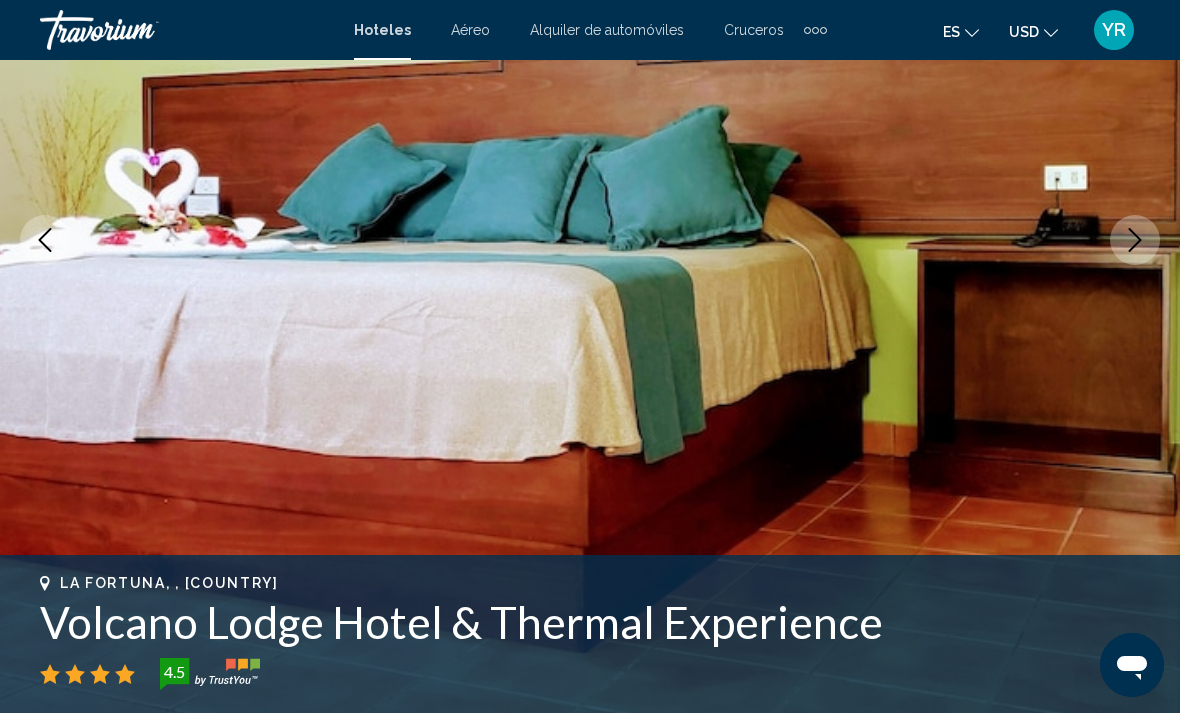 click 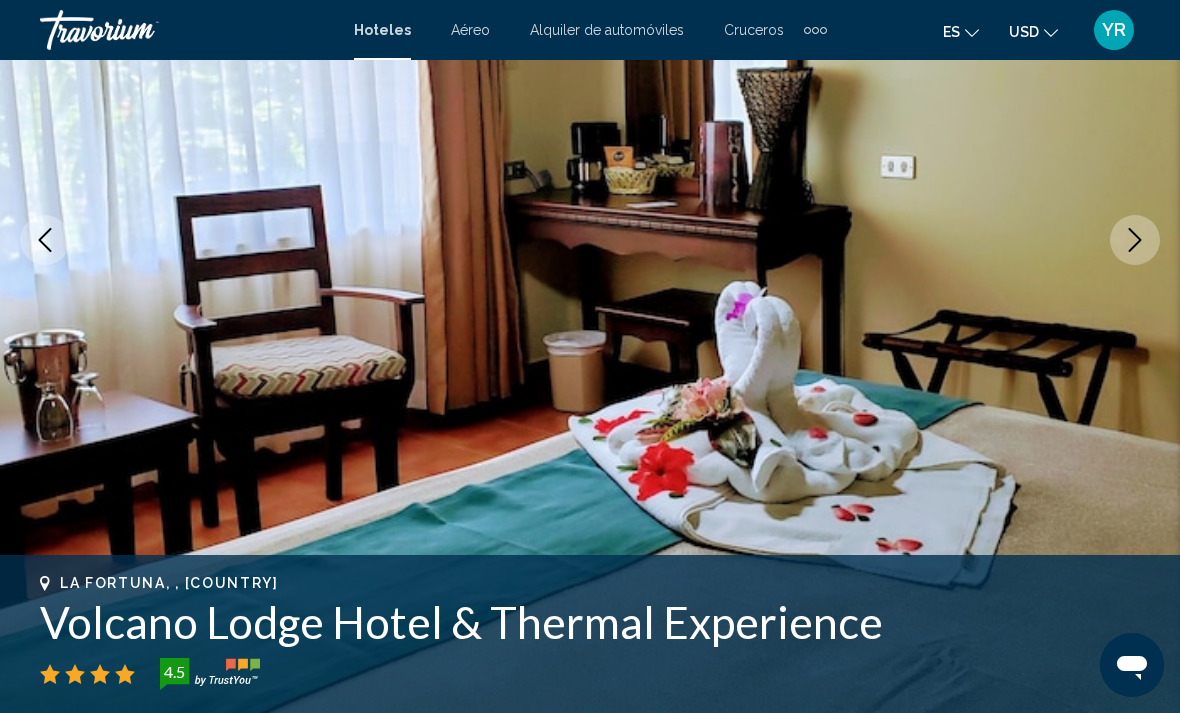 click 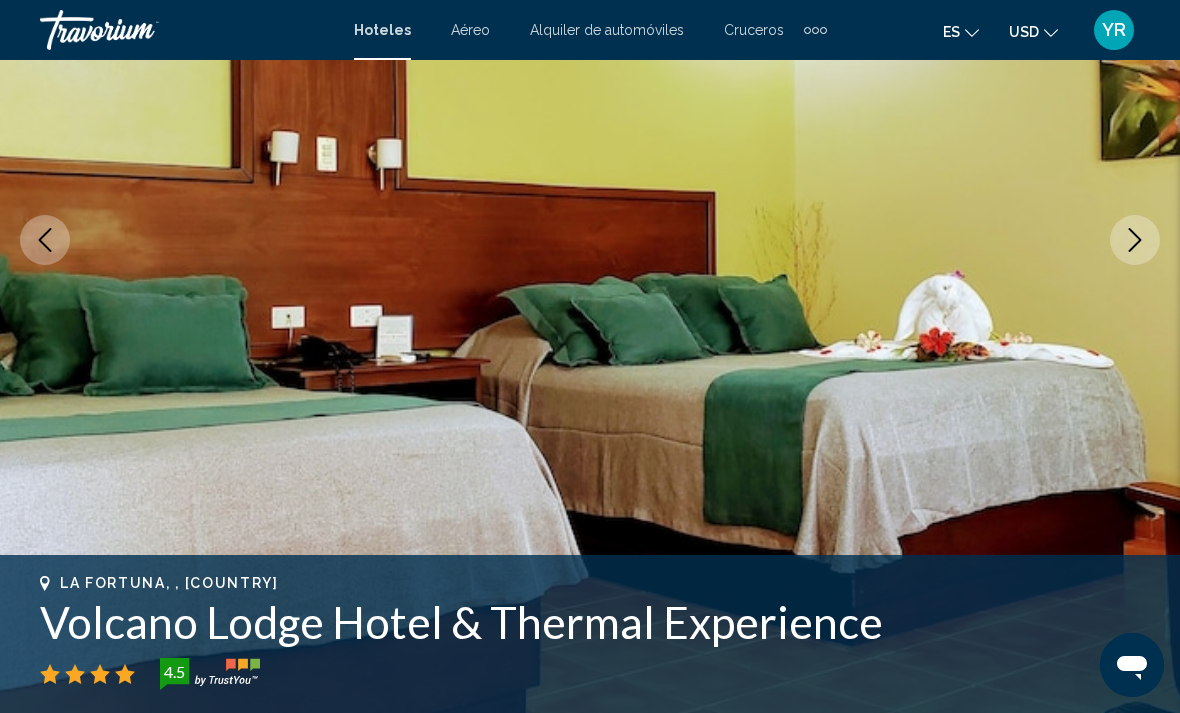 click 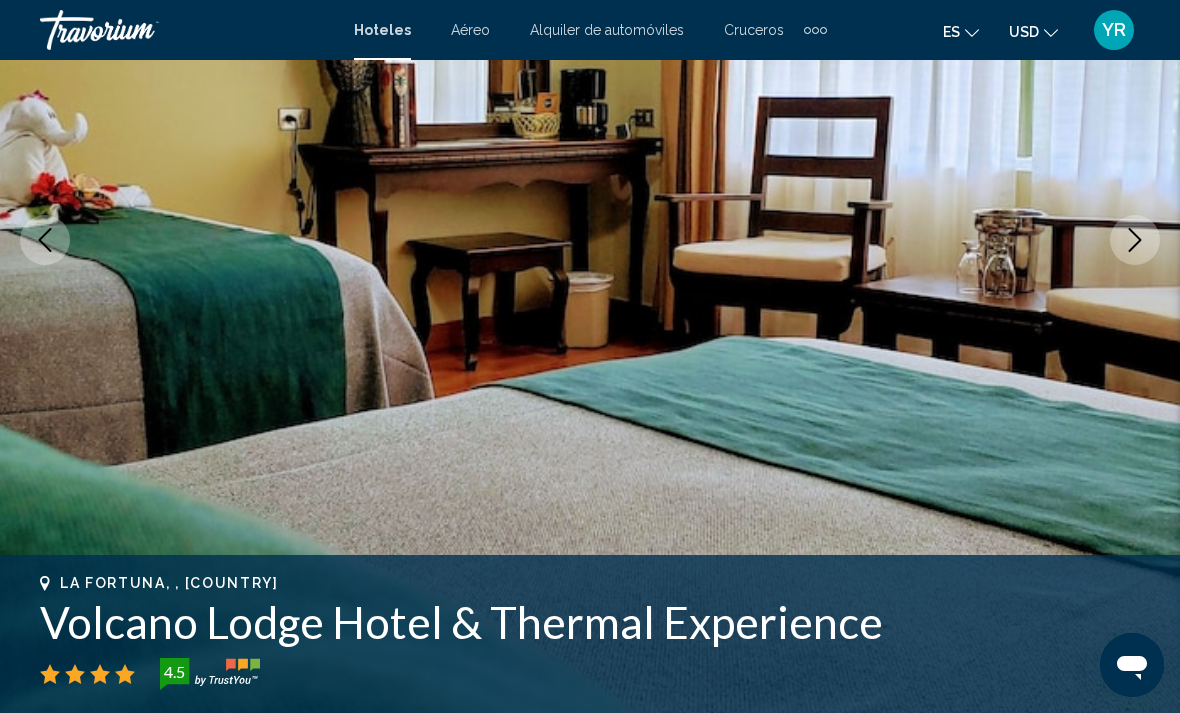 click at bounding box center (1135, 240) 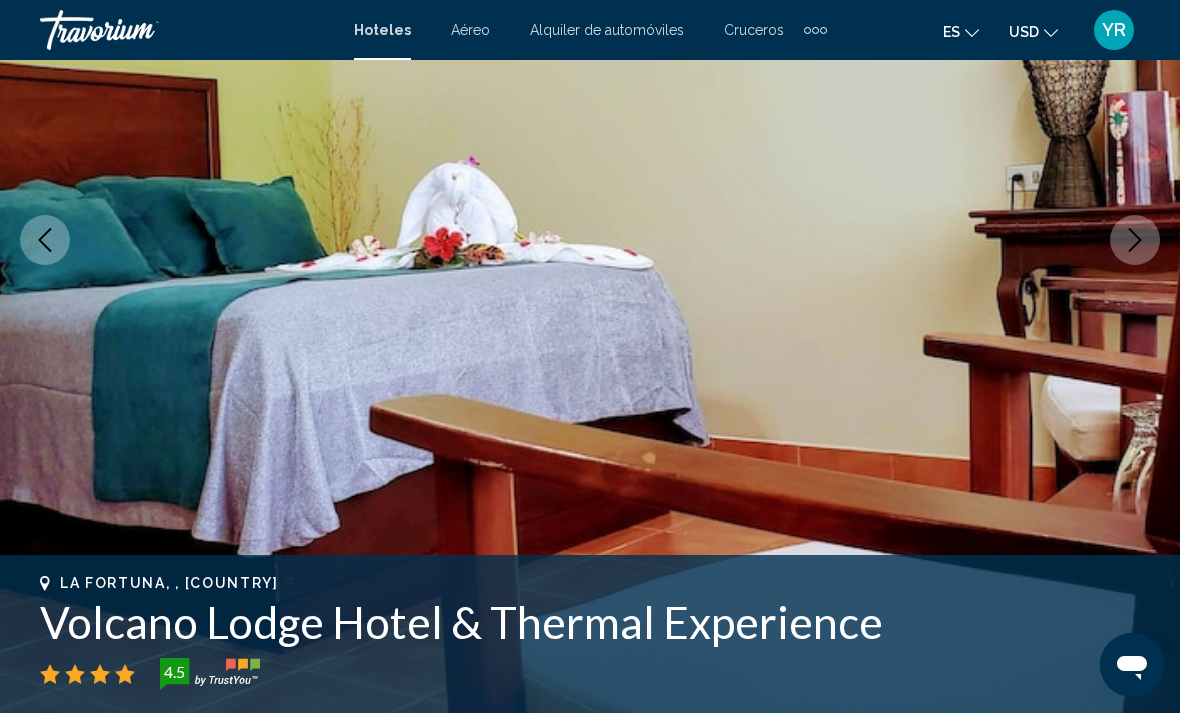 click at bounding box center (1135, 240) 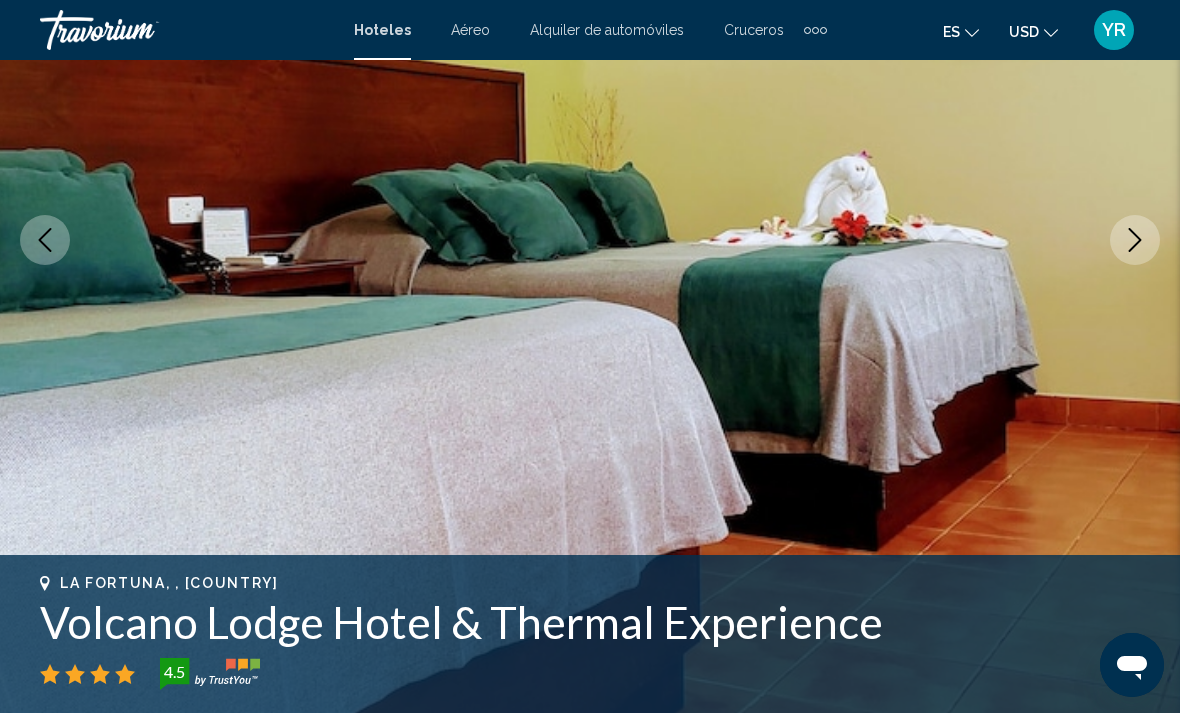 click at bounding box center [1135, 240] 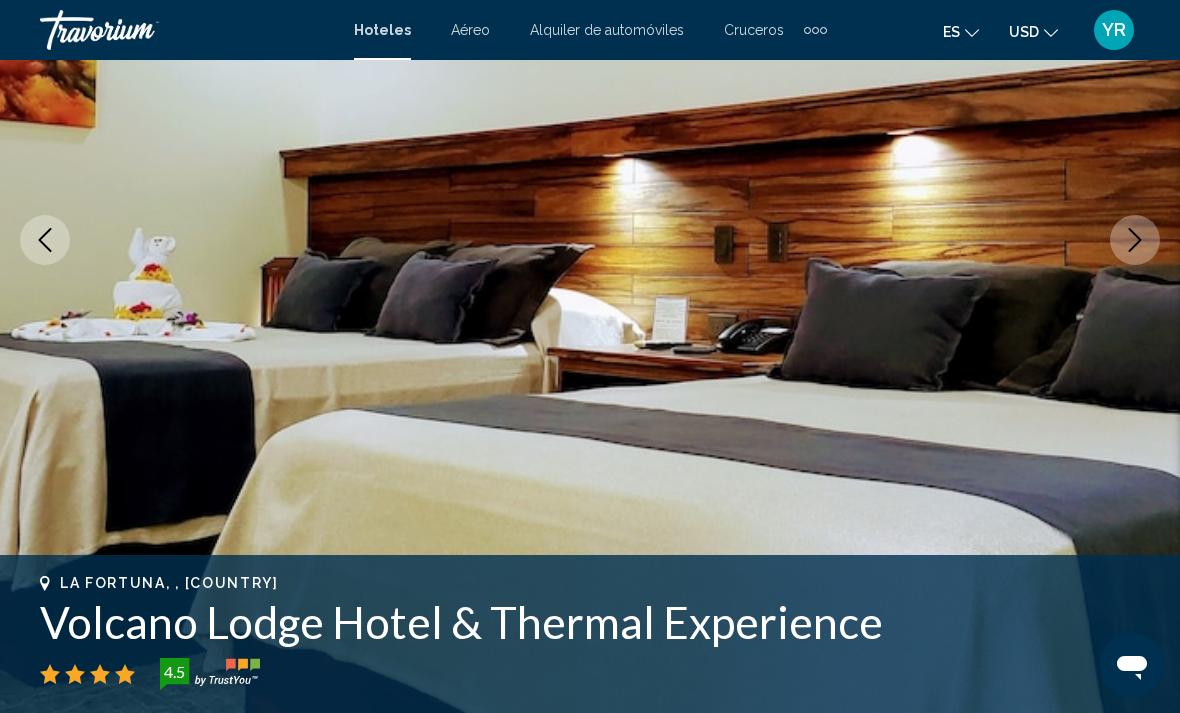 click 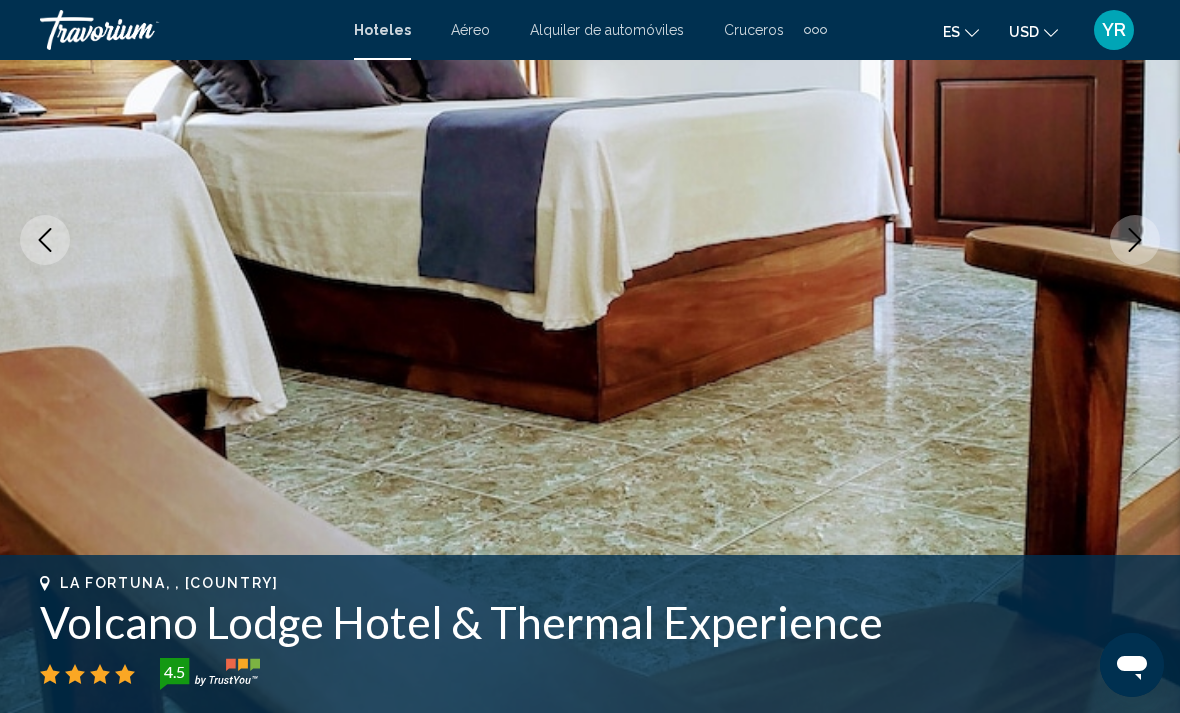 click 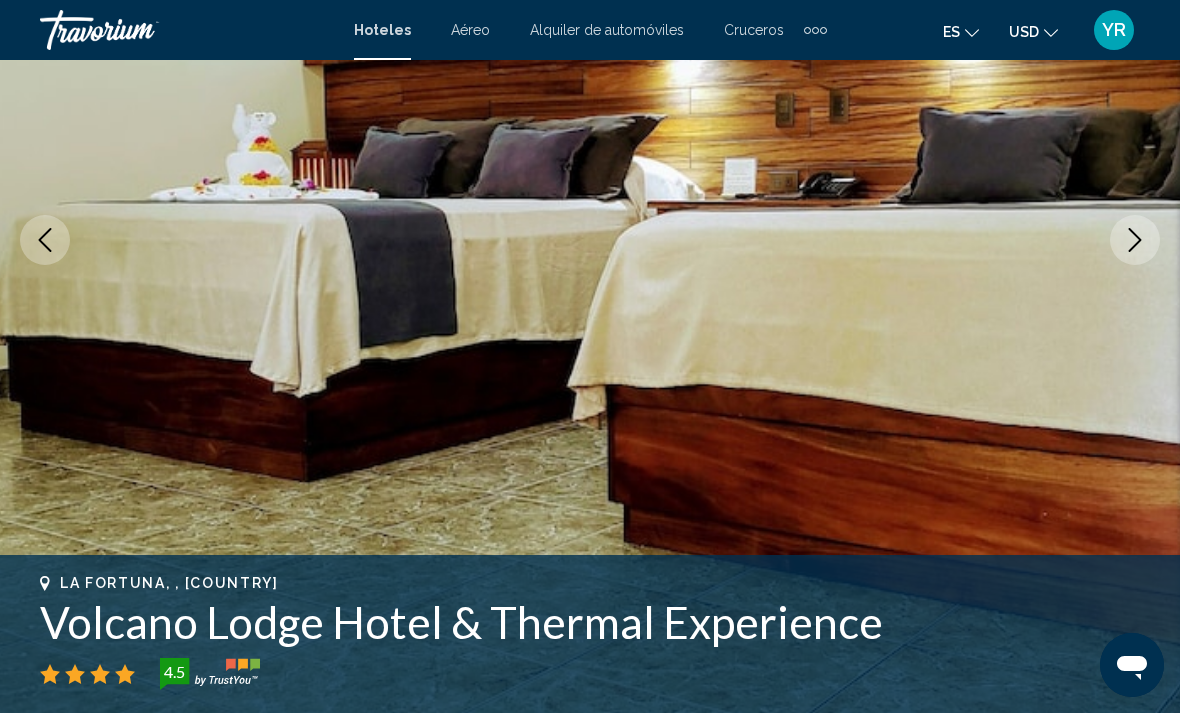 click 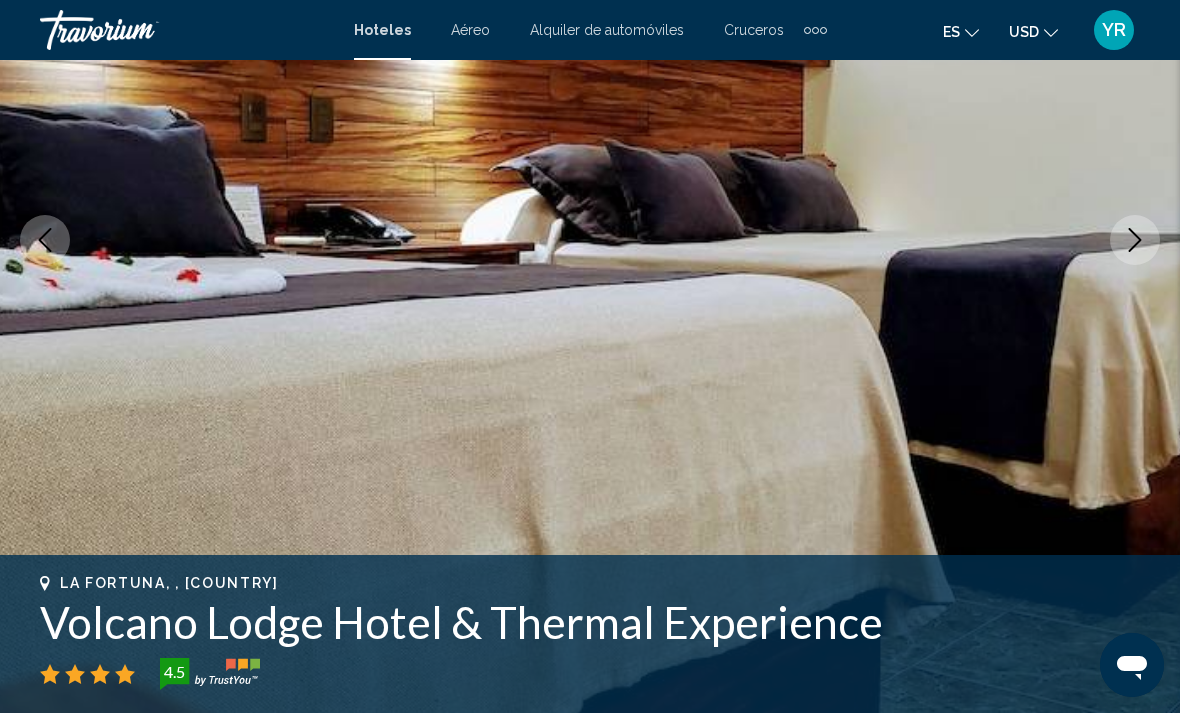 click 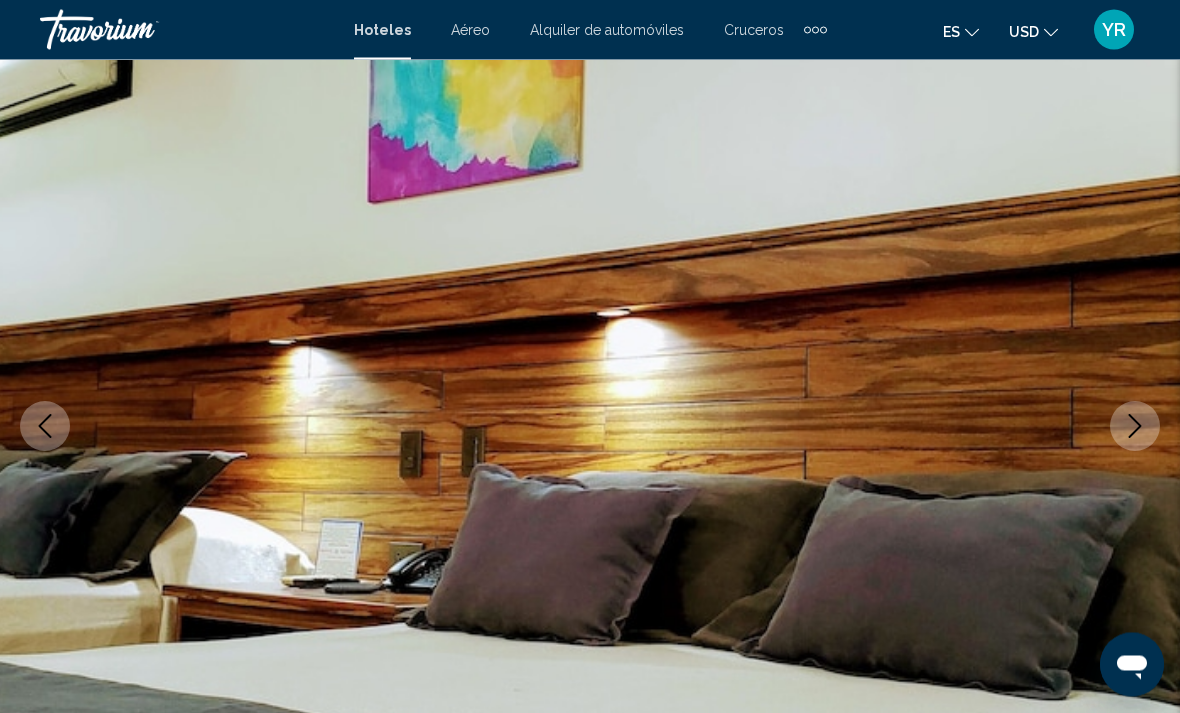 scroll, scrollTop: 0, scrollLeft: 0, axis: both 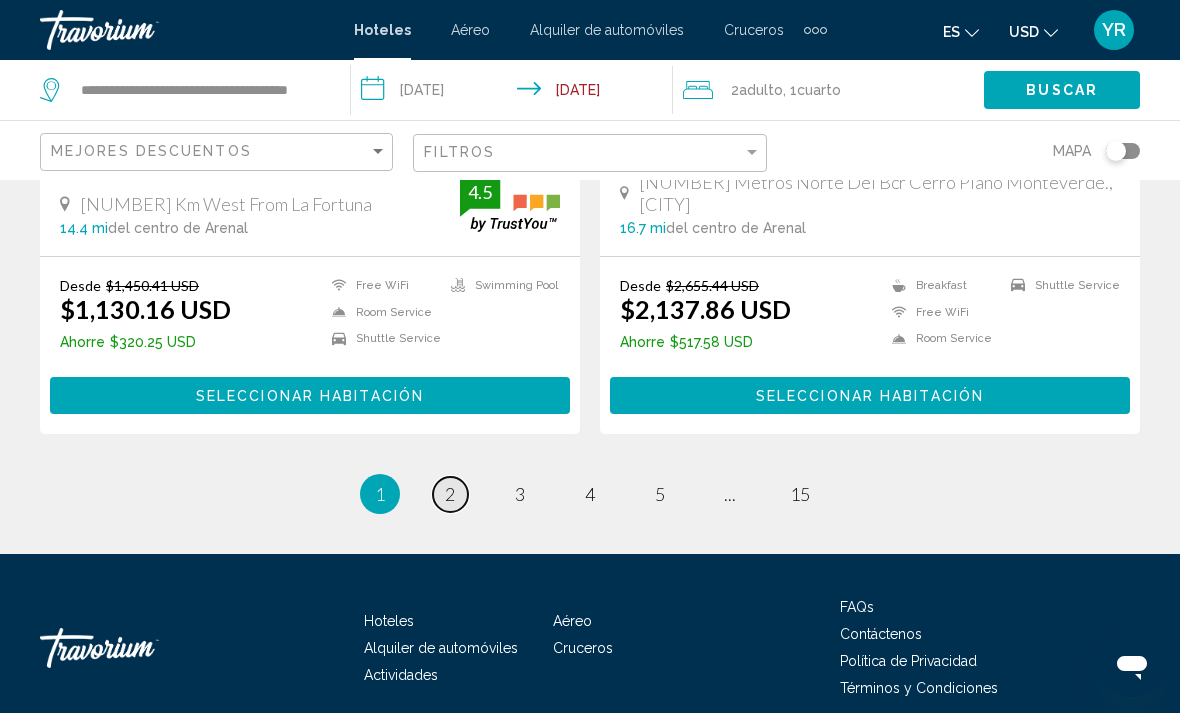 click on "2" at bounding box center (450, 494) 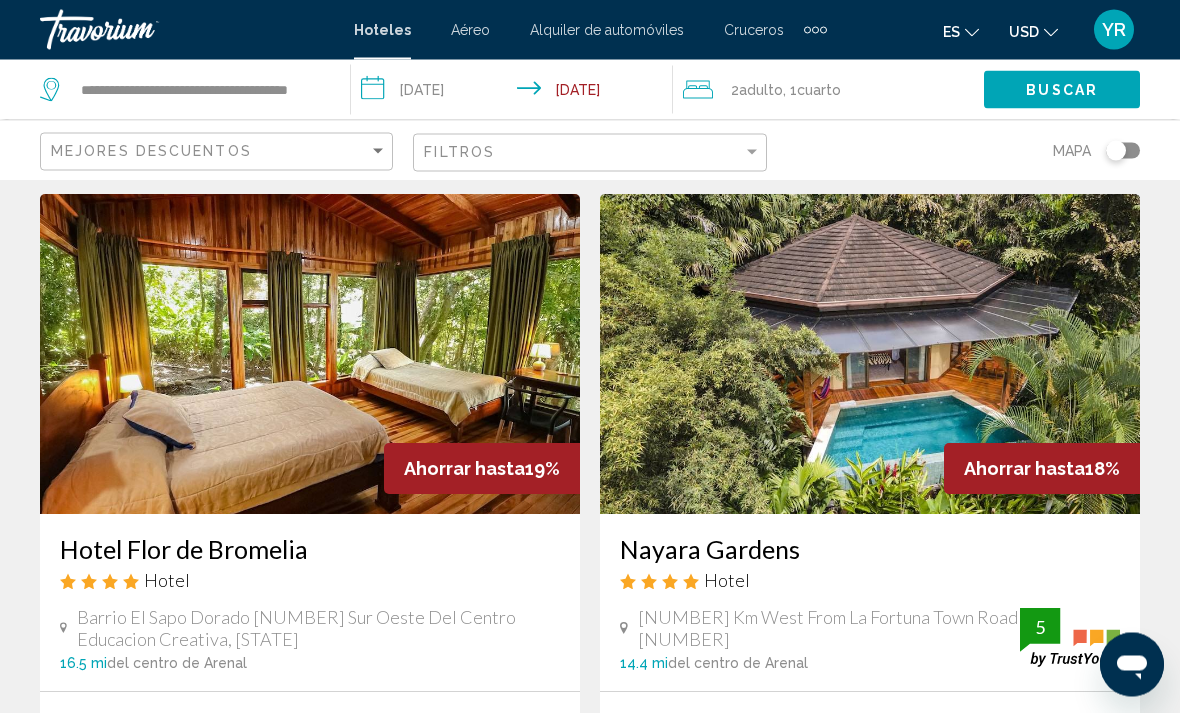 scroll, scrollTop: 58, scrollLeft: 0, axis: vertical 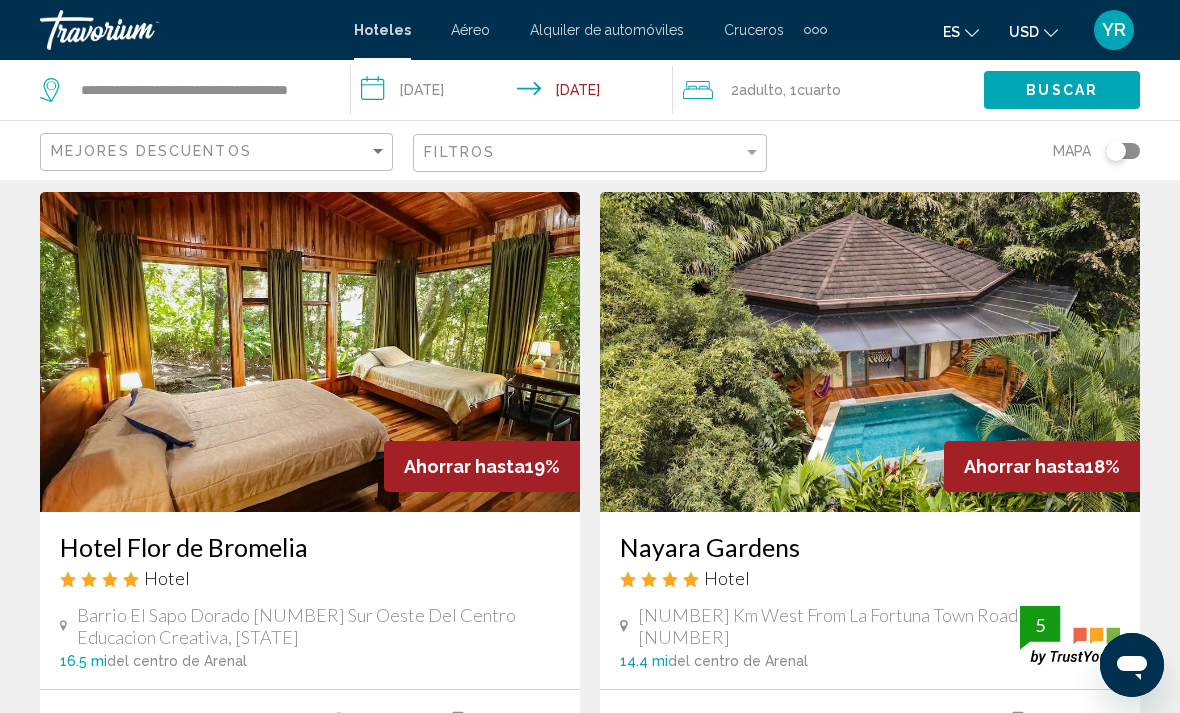 click at bounding box center (870, 352) 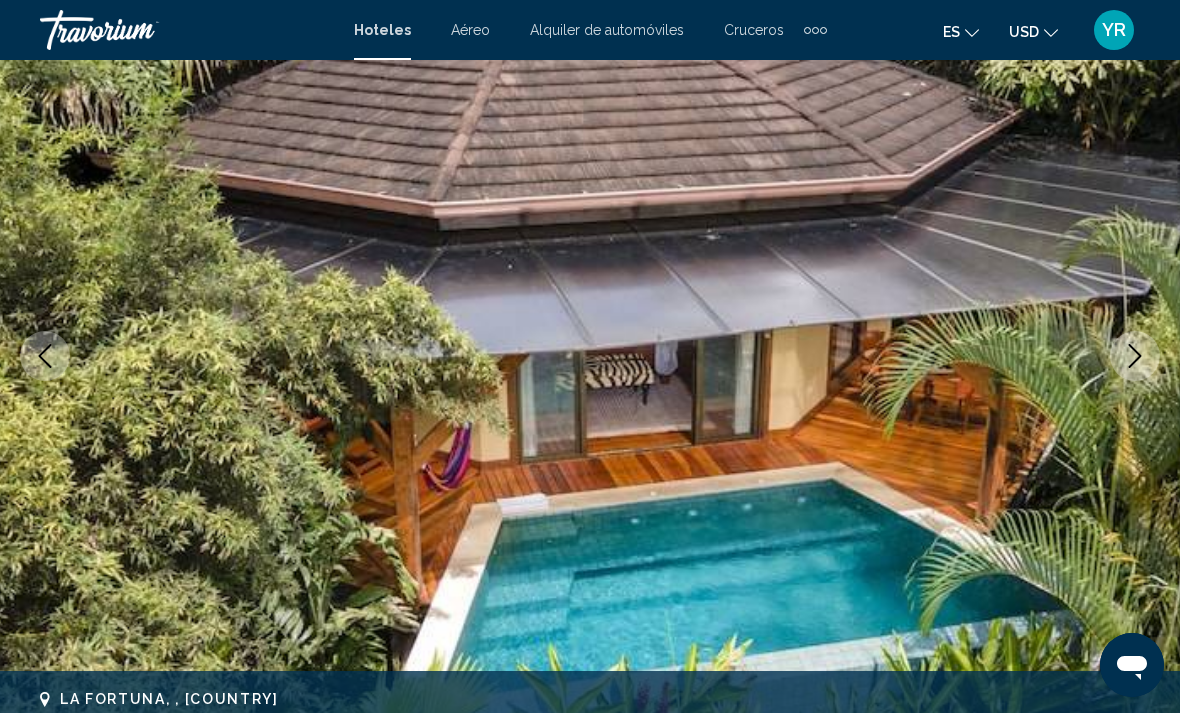 scroll, scrollTop: 193, scrollLeft: 0, axis: vertical 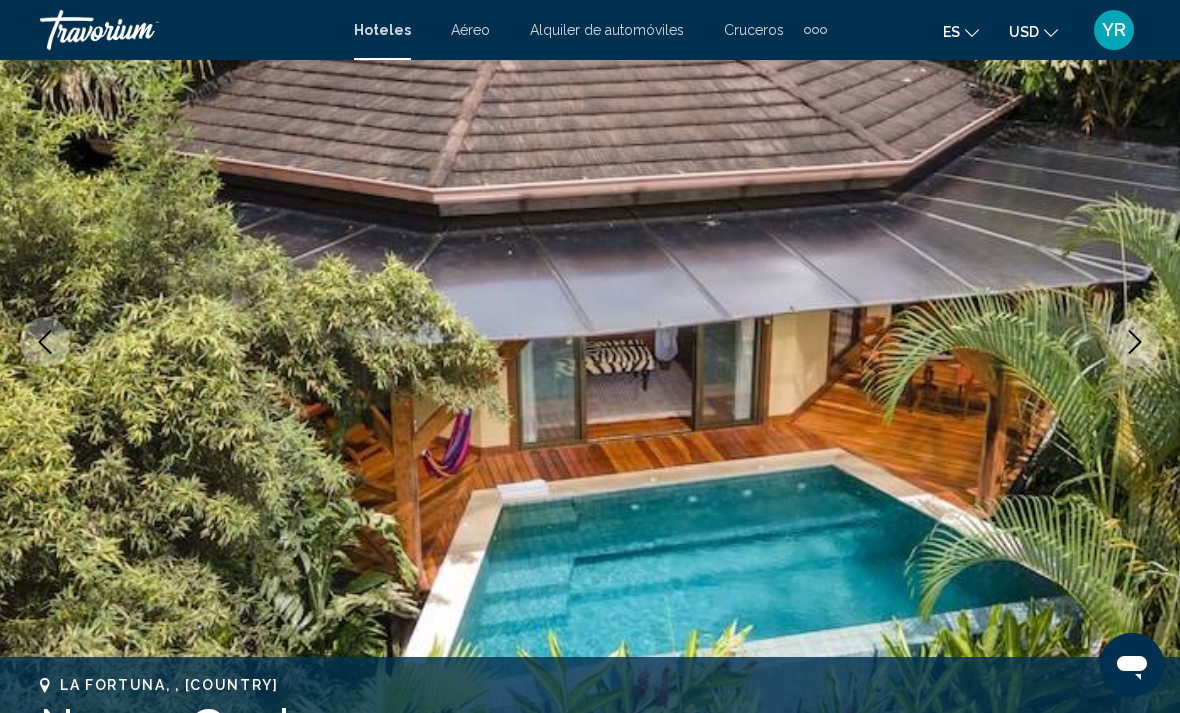 click at bounding box center [1135, 342] 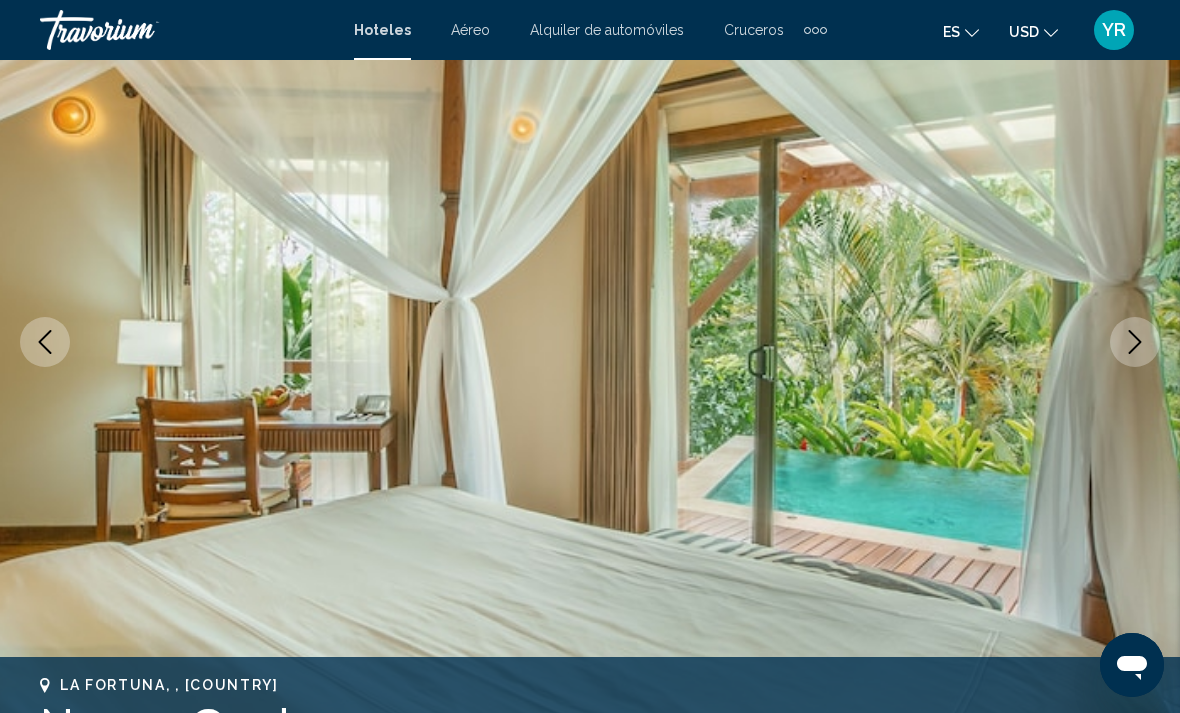 click 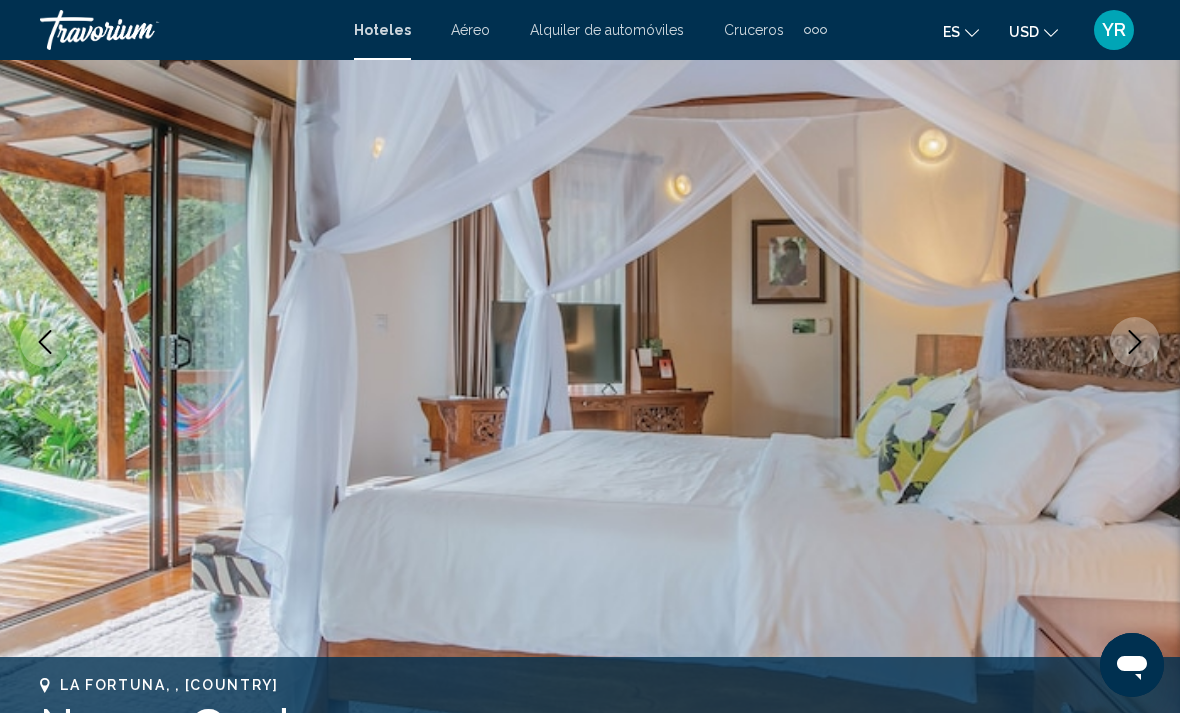 click 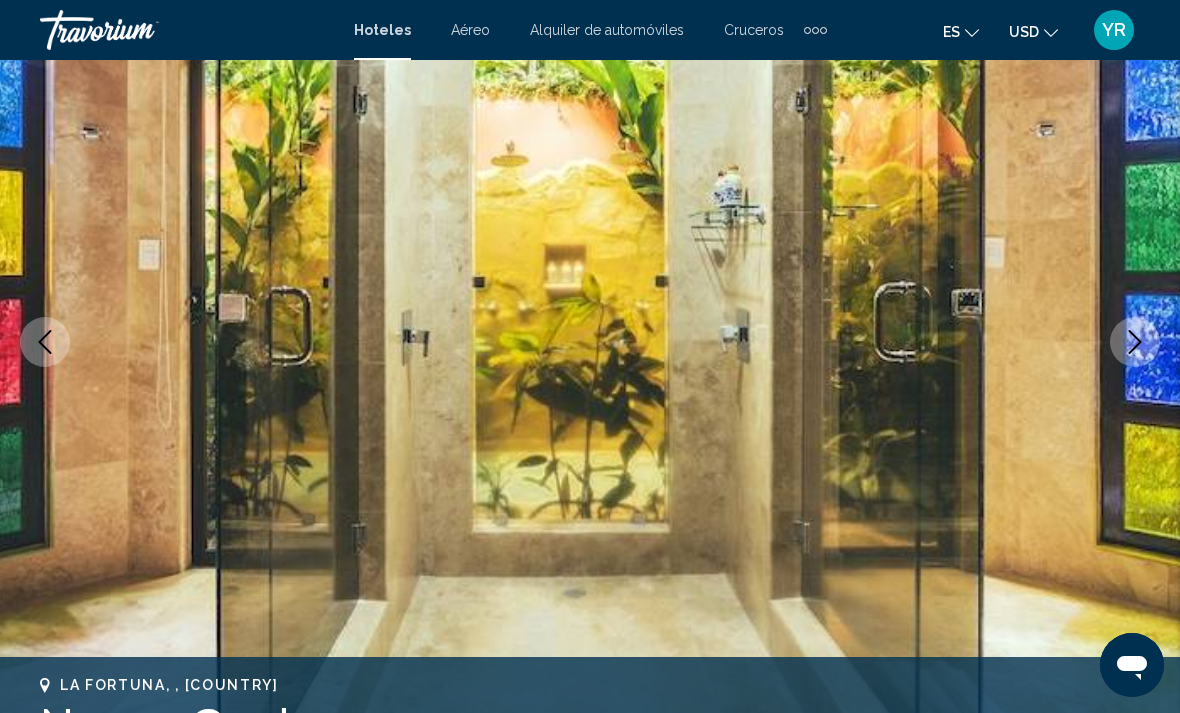click at bounding box center (1135, 342) 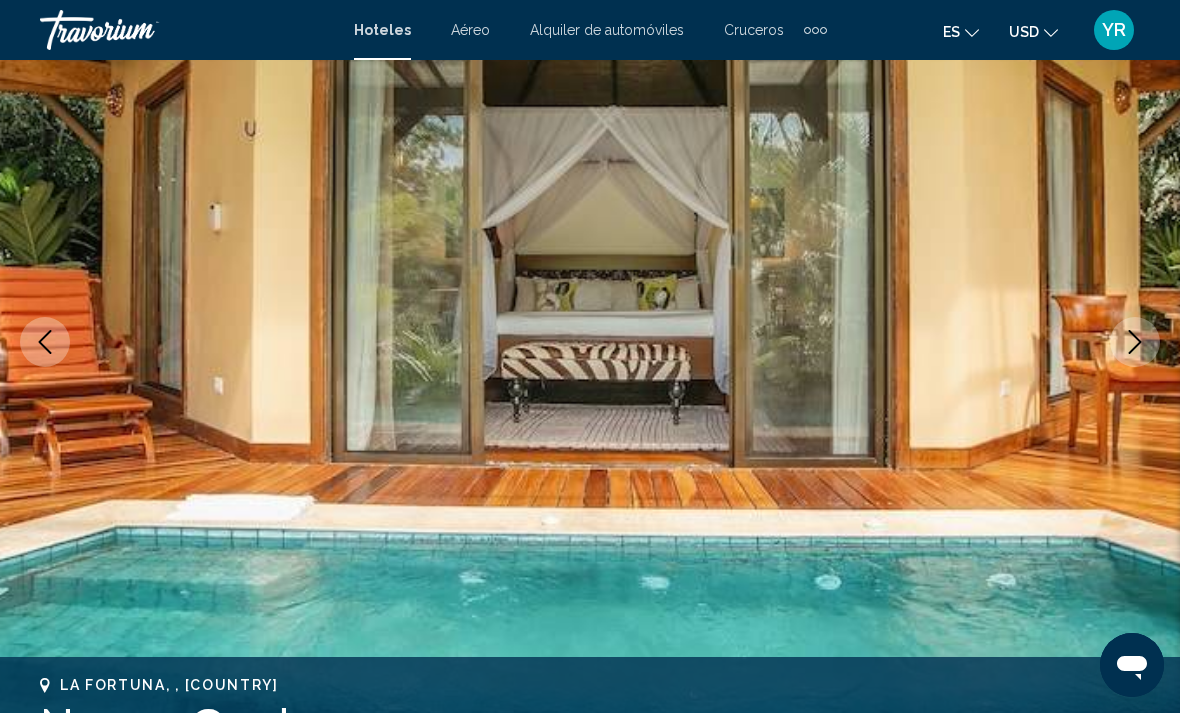 click at bounding box center [1135, 342] 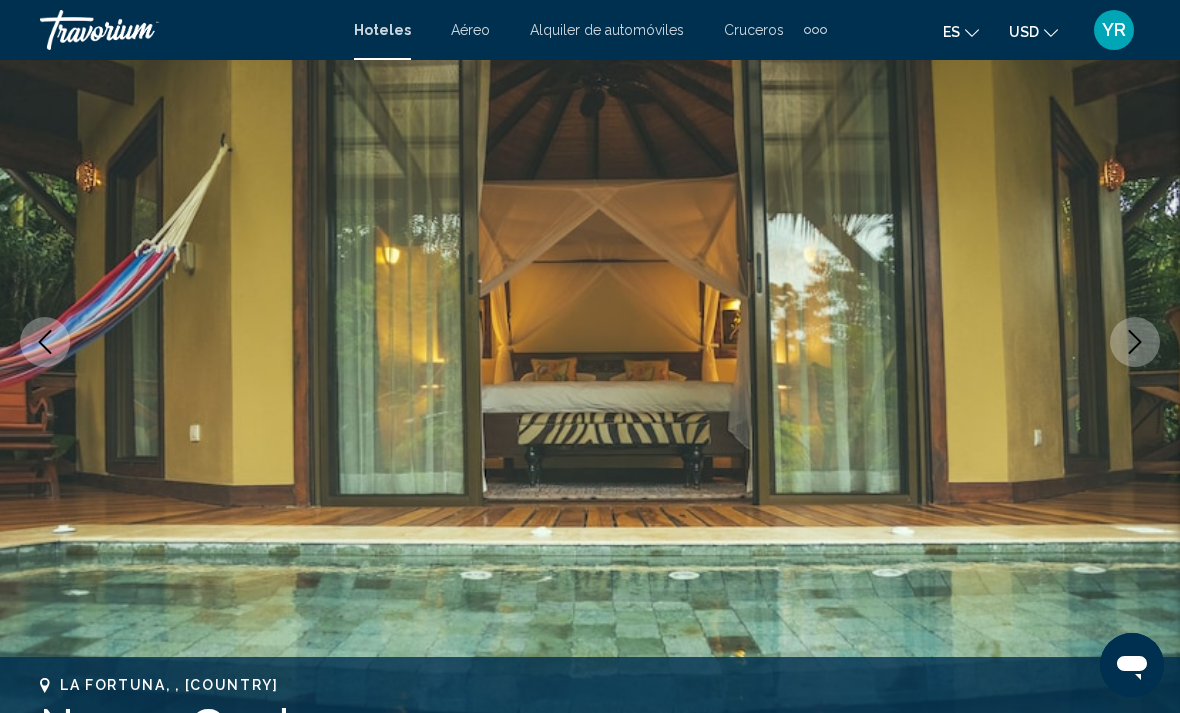 click at bounding box center (1135, 342) 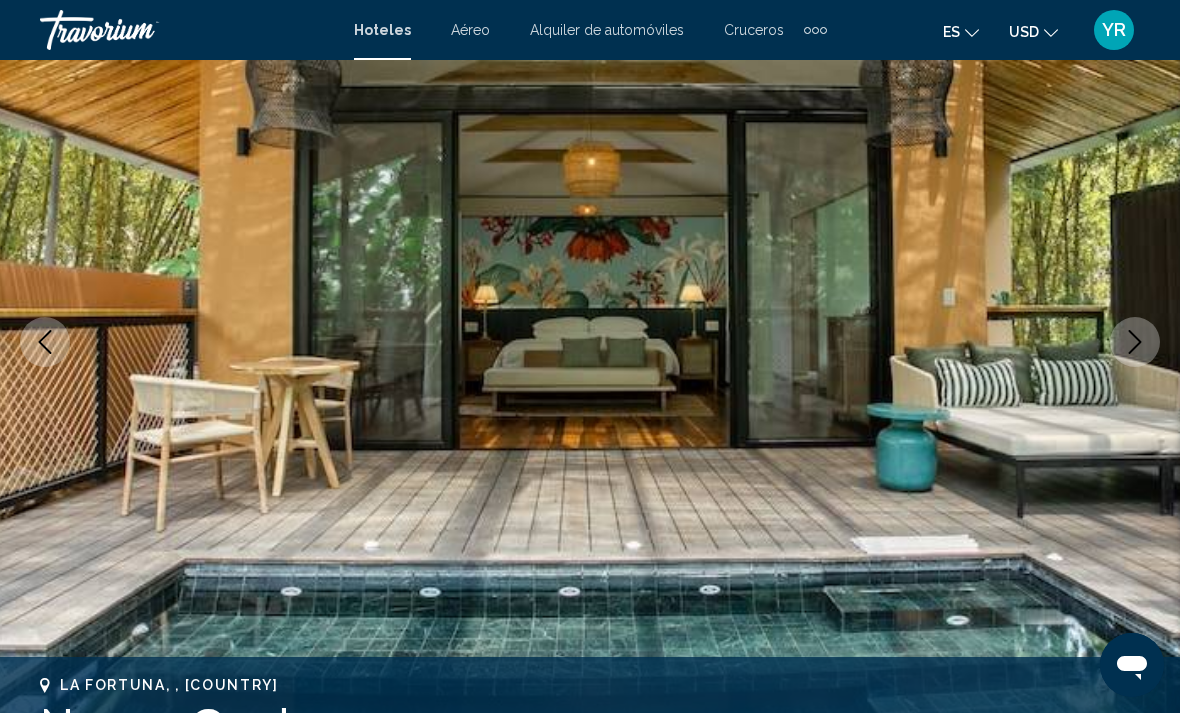 click 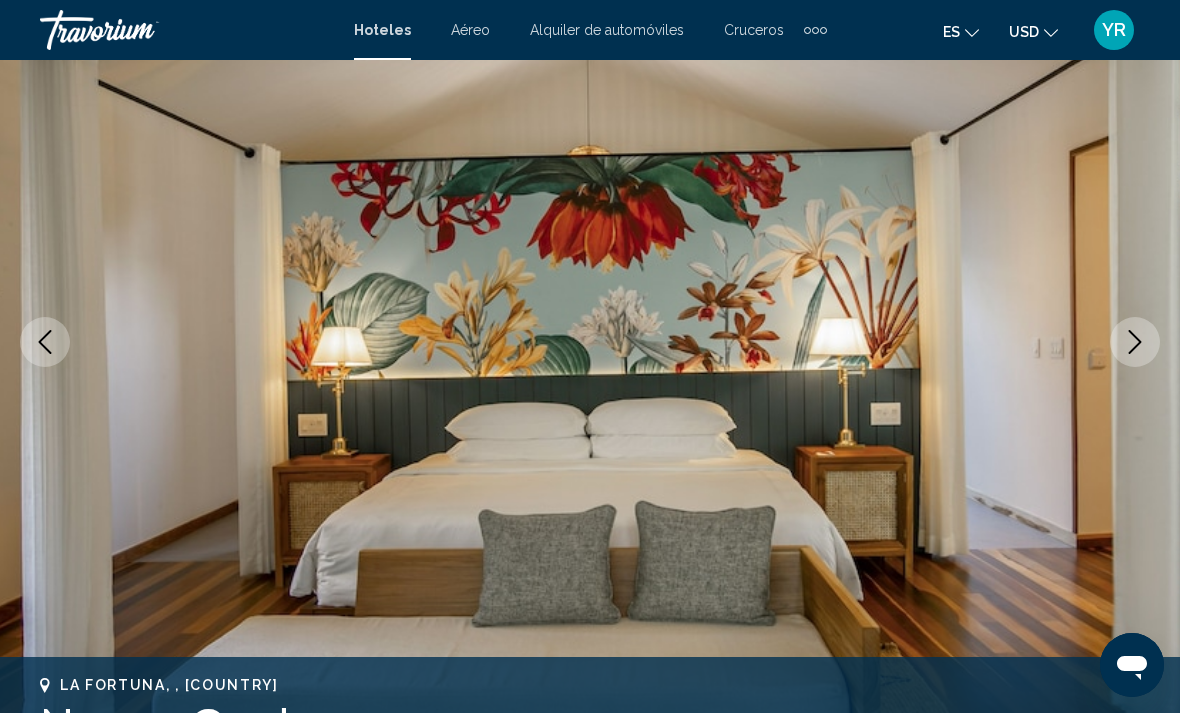 click 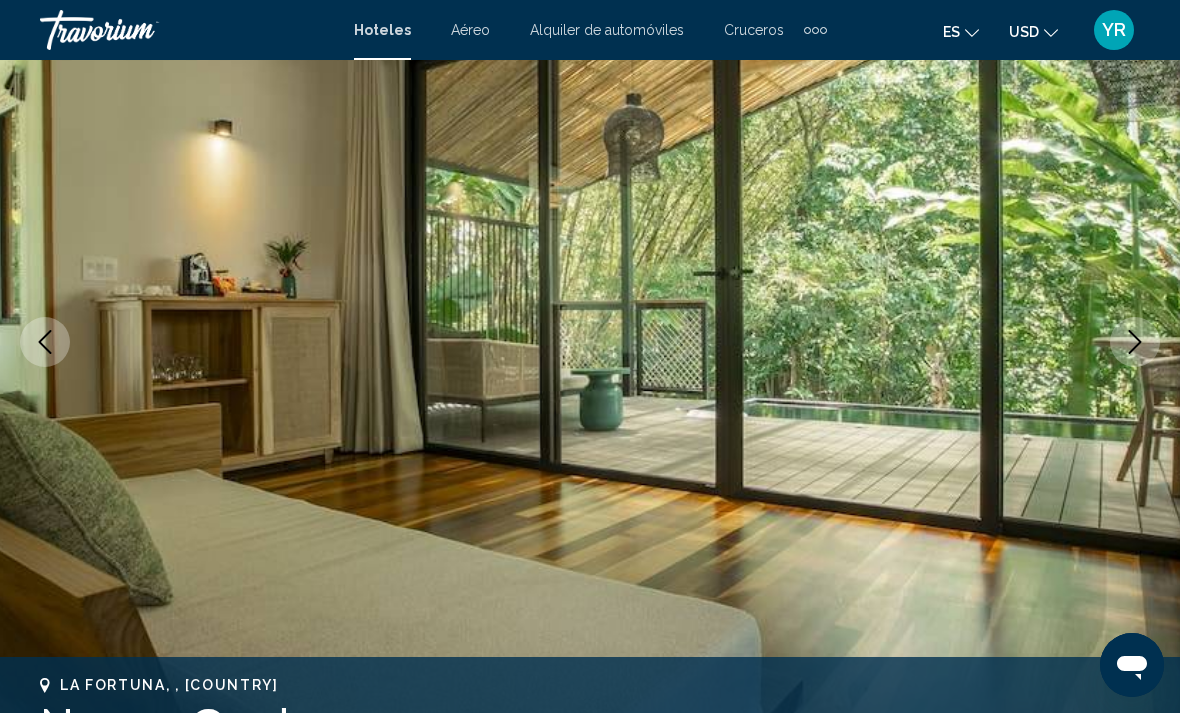 click at bounding box center [590, 342] 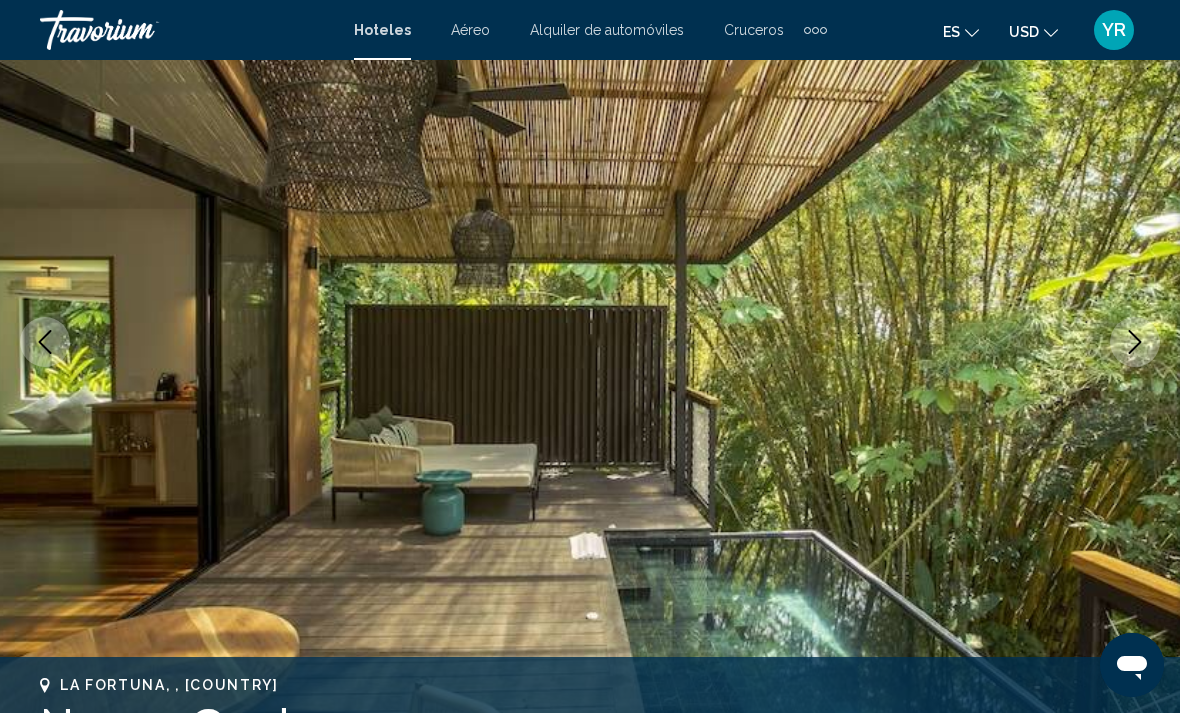 click 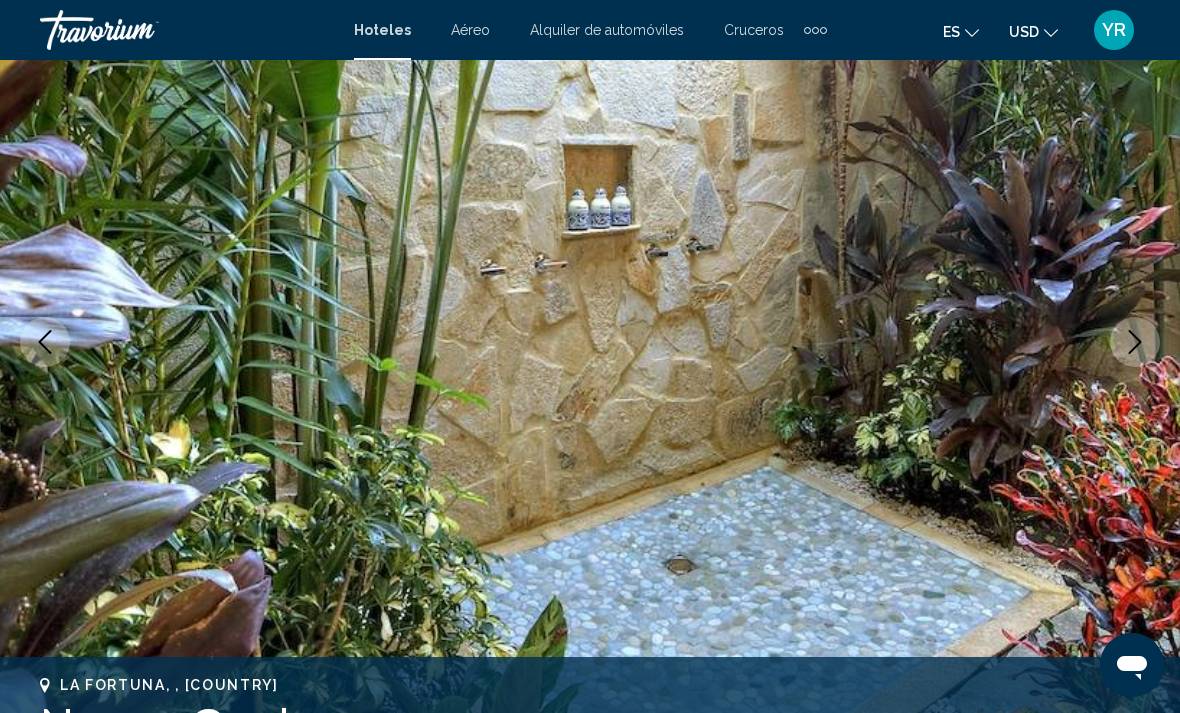 click 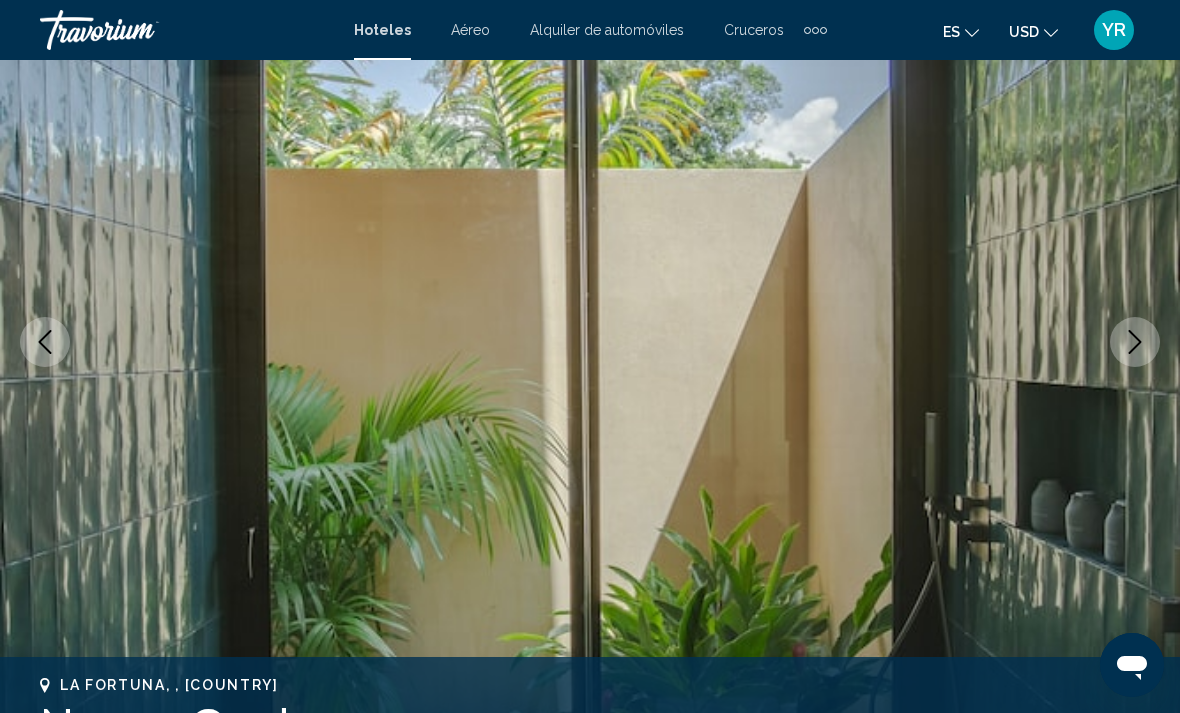 click at bounding box center [1135, 342] 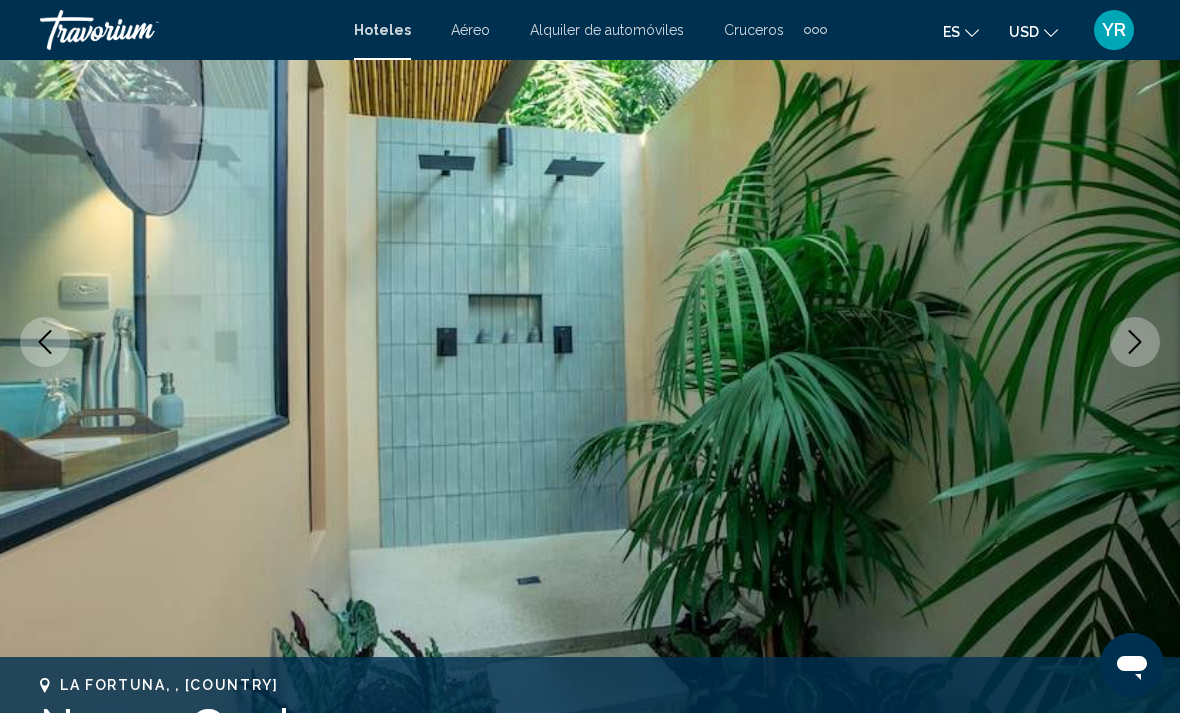 click 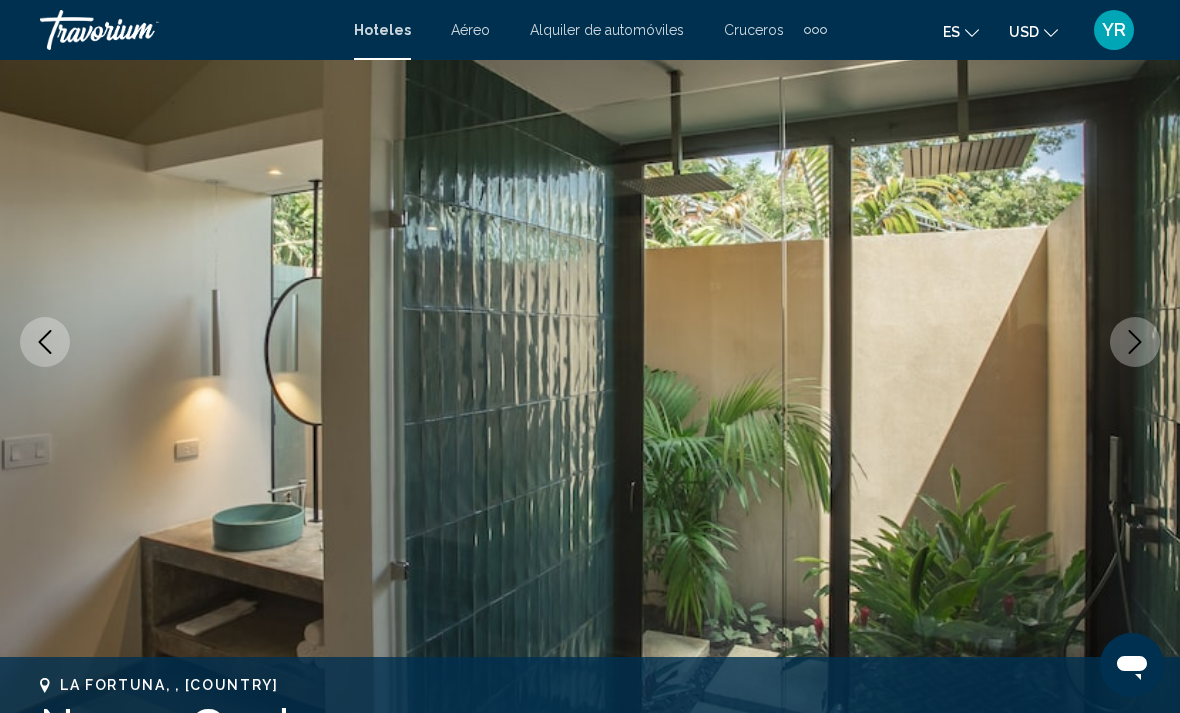 click at bounding box center [1135, 342] 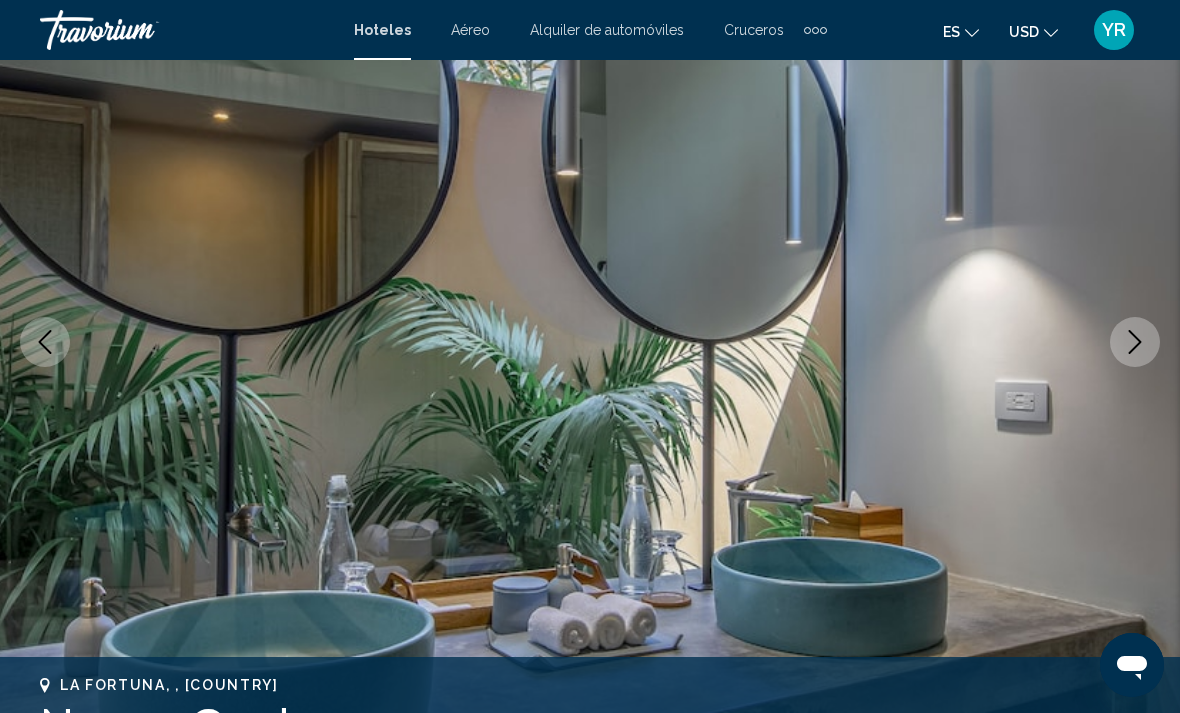 click at bounding box center (1135, 342) 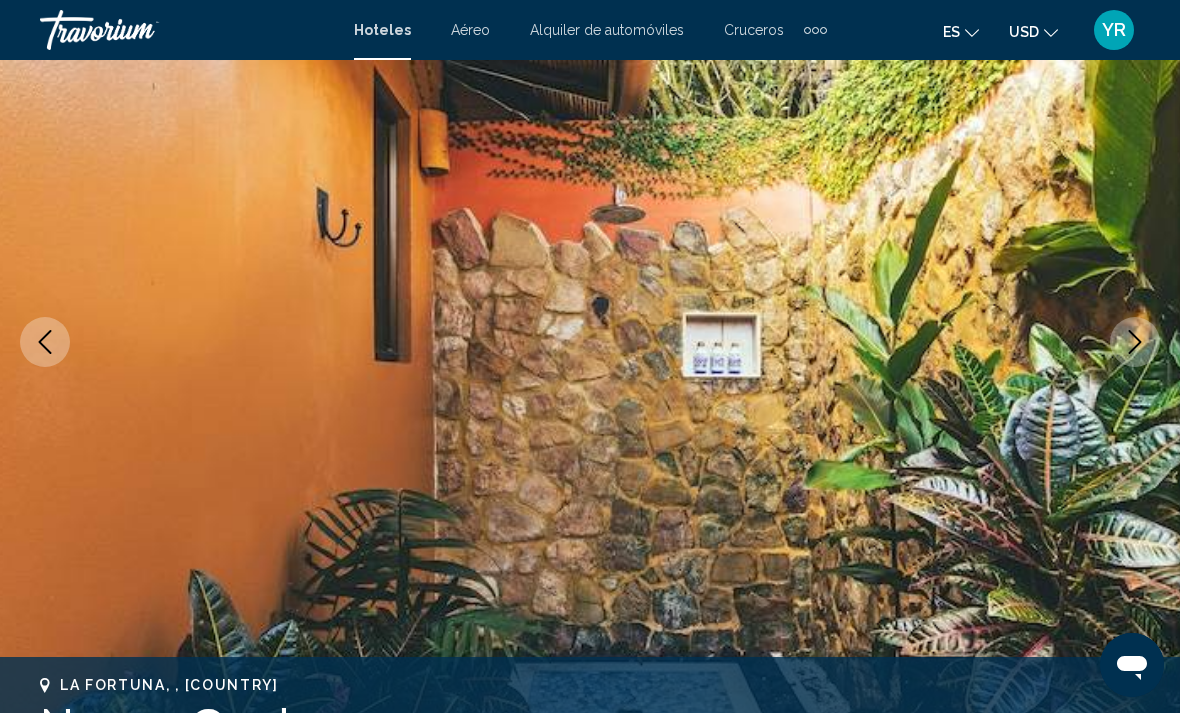 click at bounding box center [1135, 342] 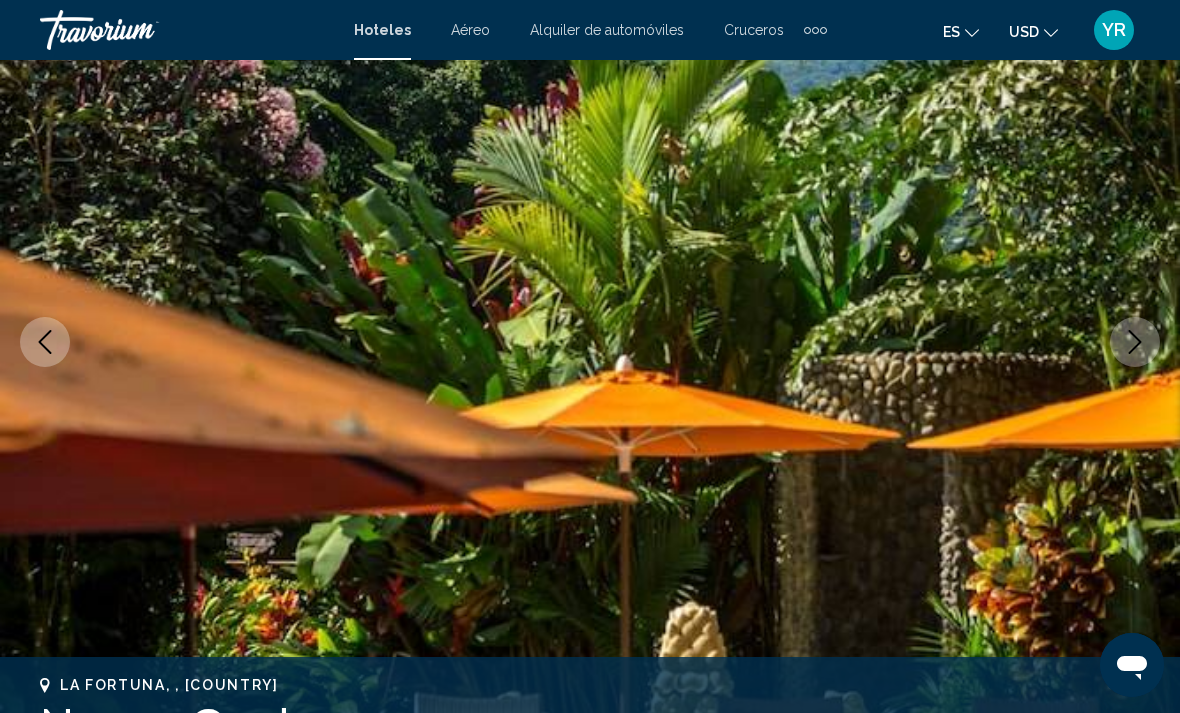 click at bounding box center [1135, 342] 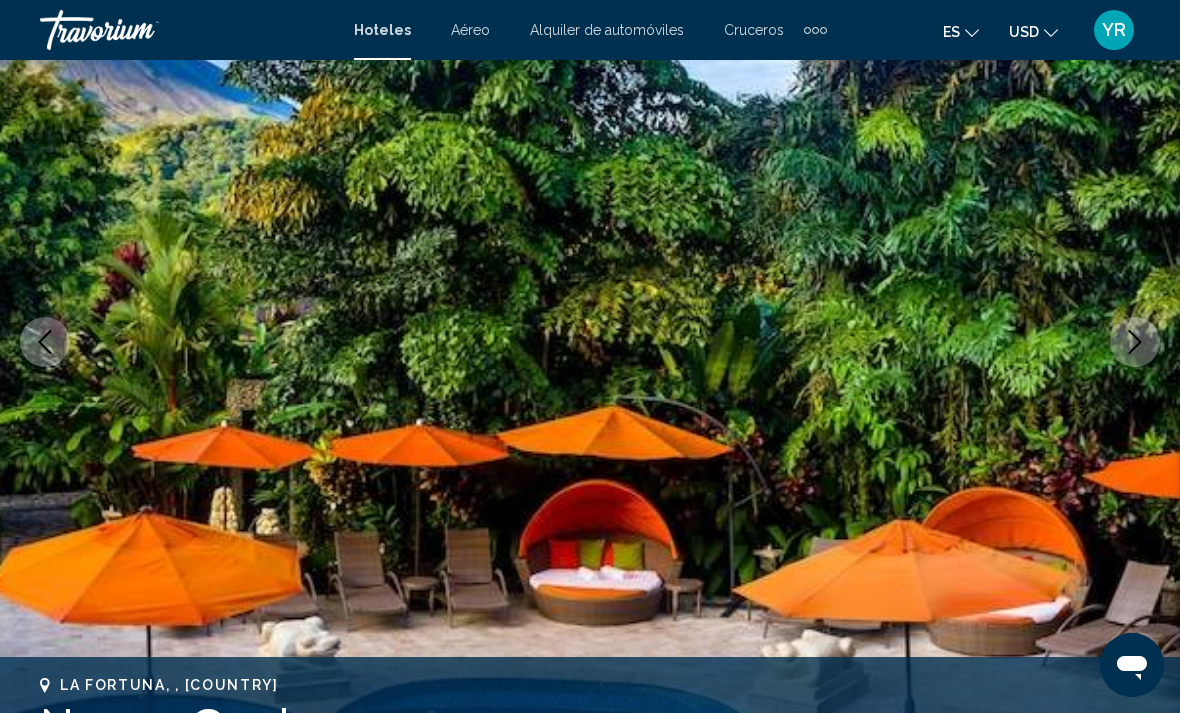 click at bounding box center [1135, 342] 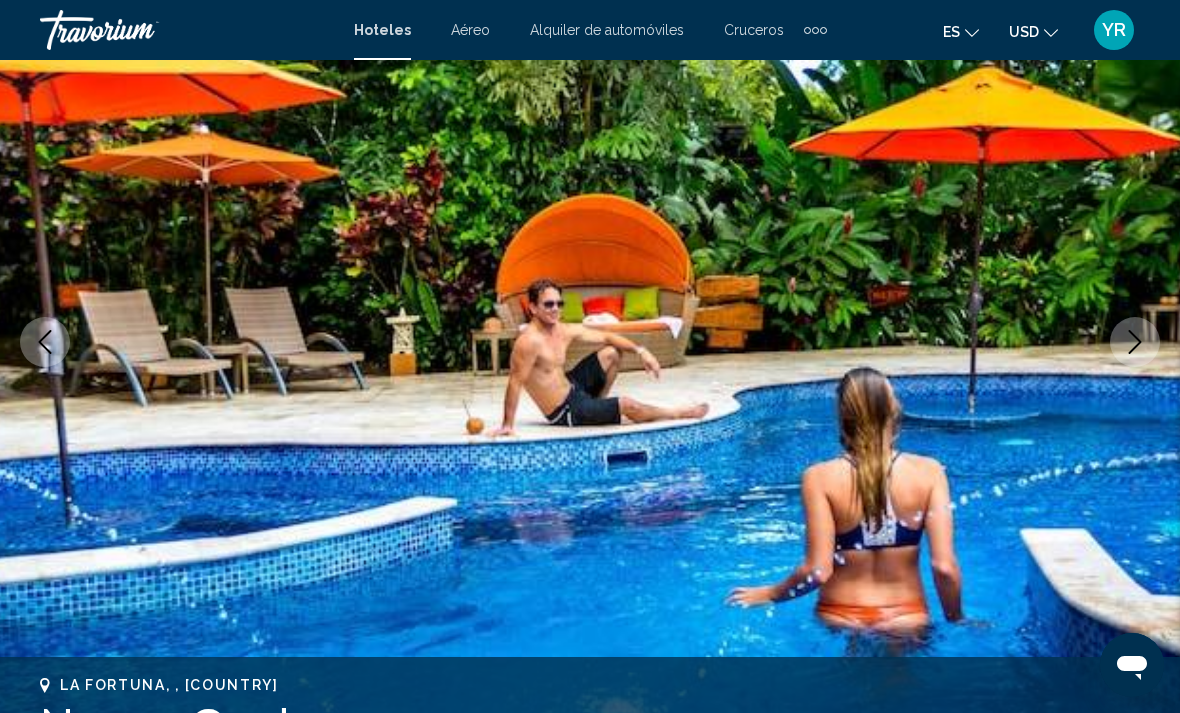 click at bounding box center (1135, 342) 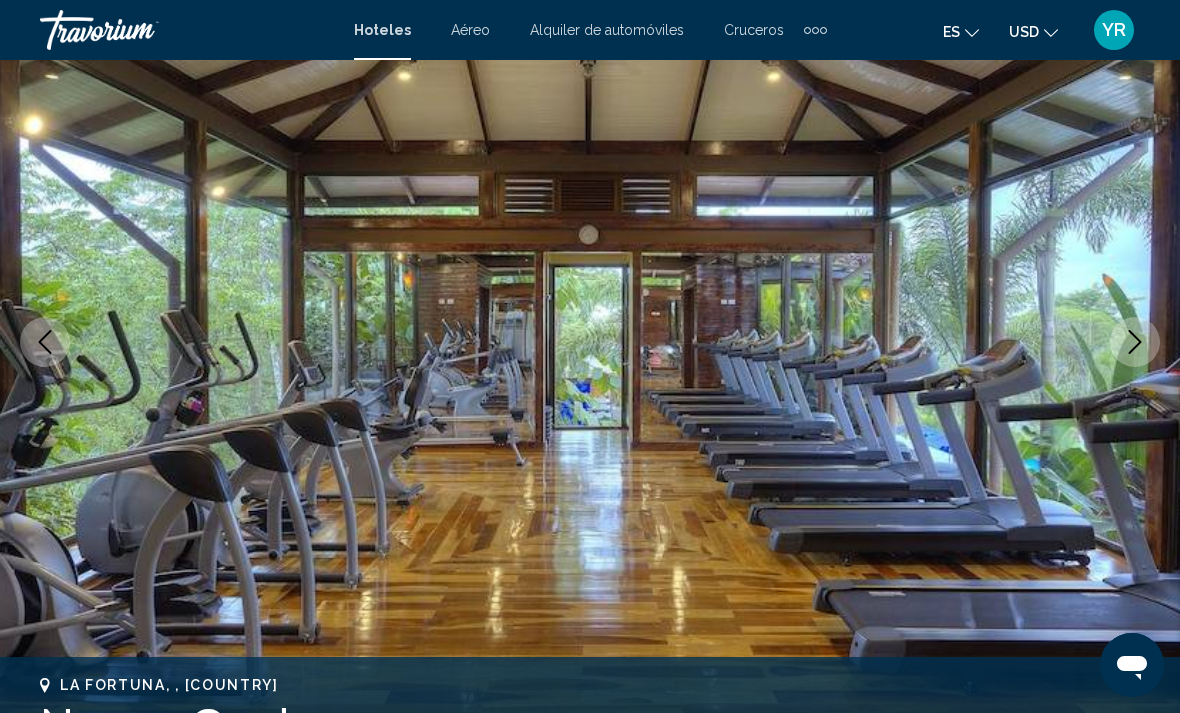 click 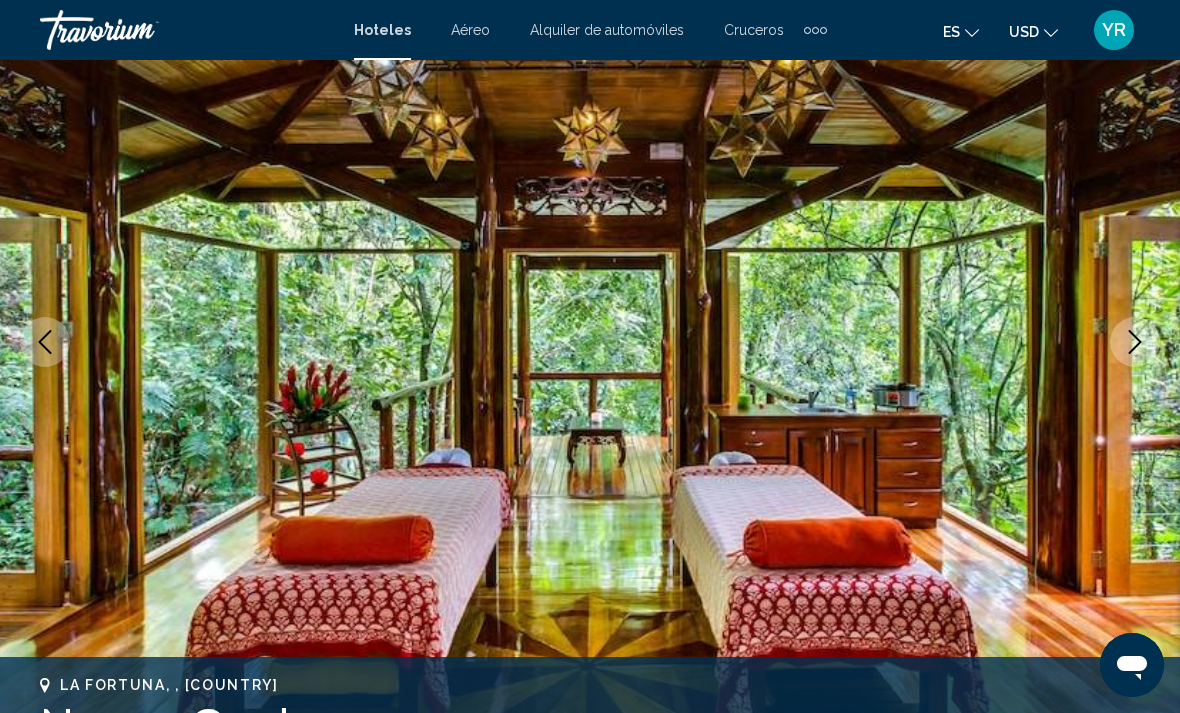 click 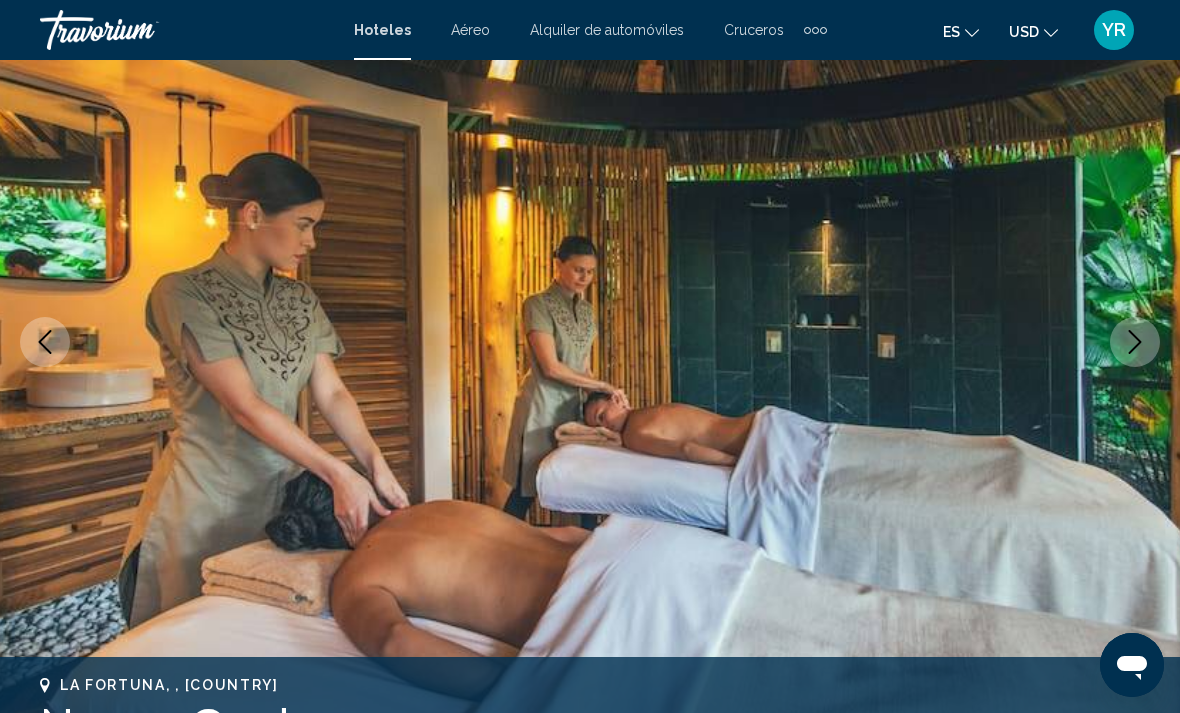 click at bounding box center (1135, 342) 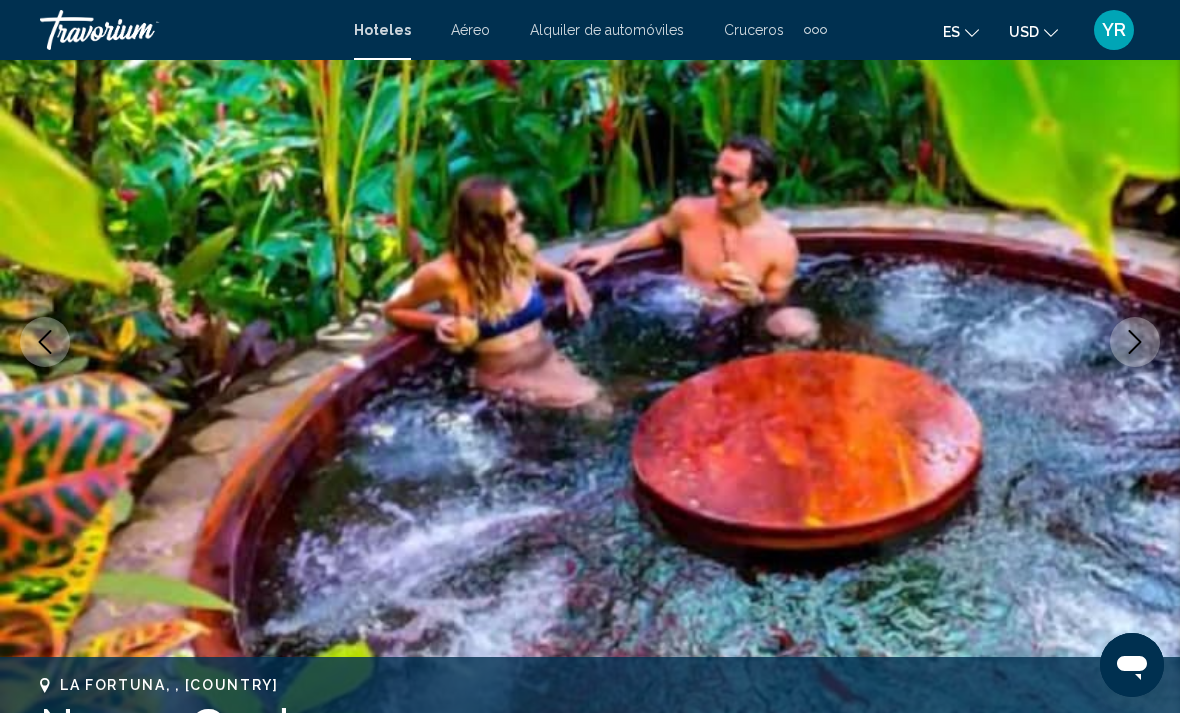 click 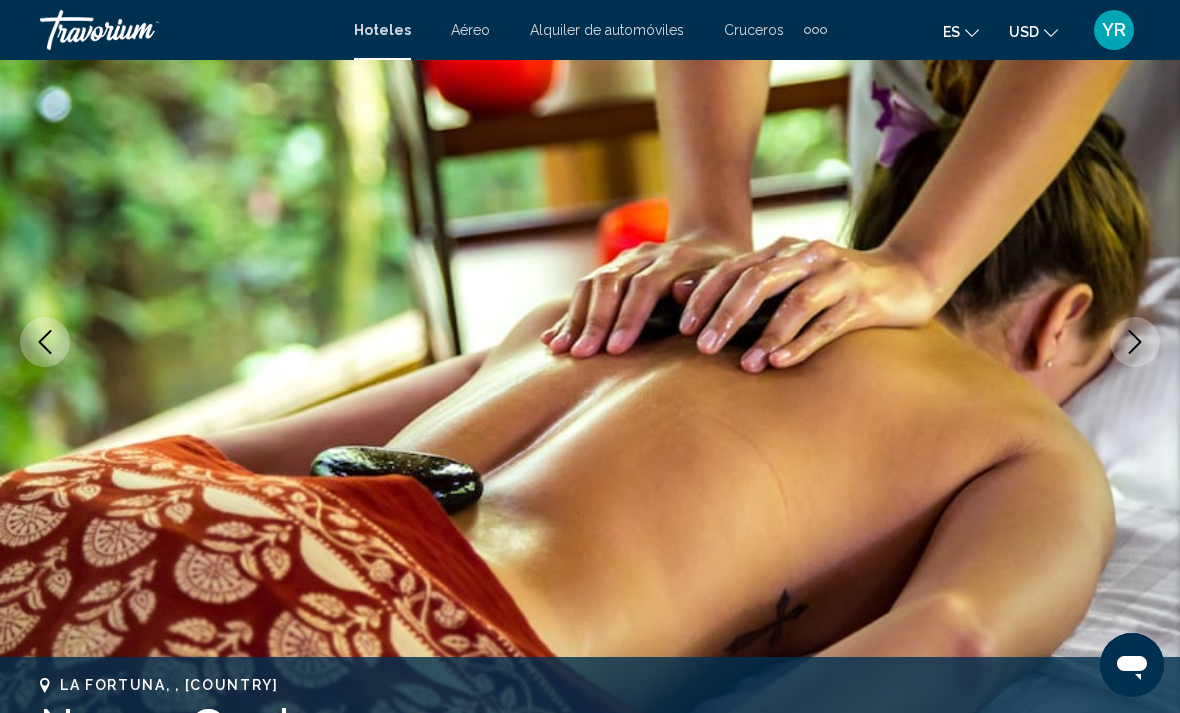 click at bounding box center [1135, 342] 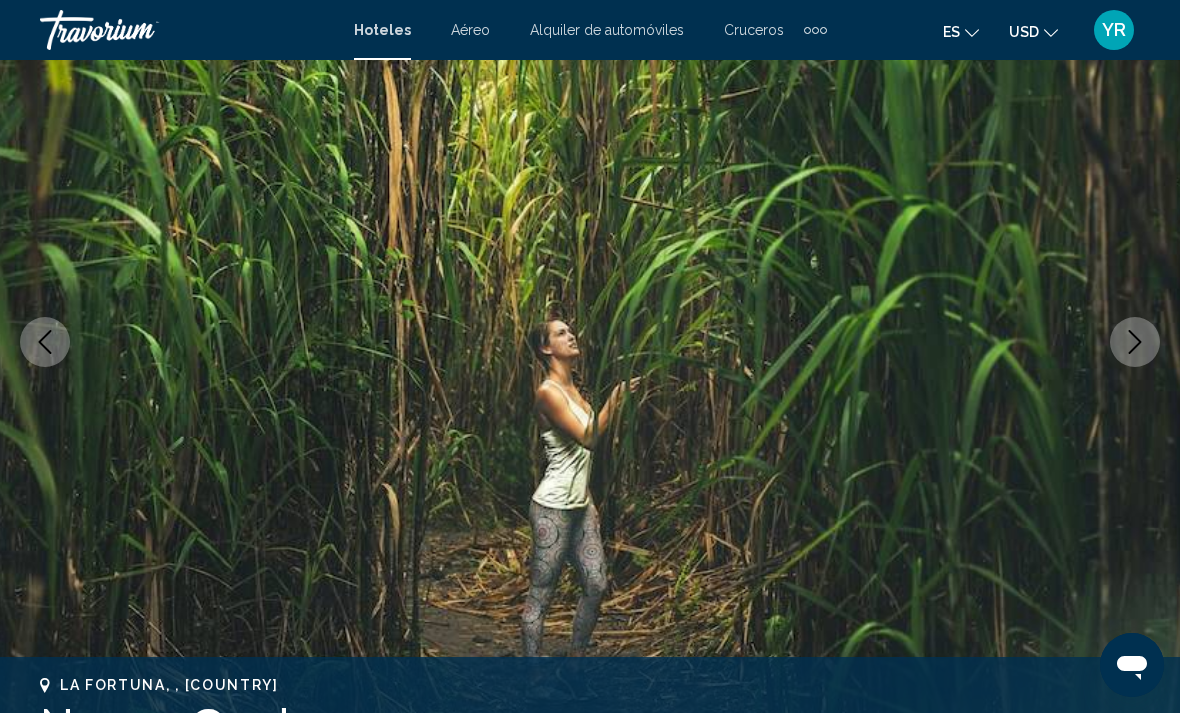click 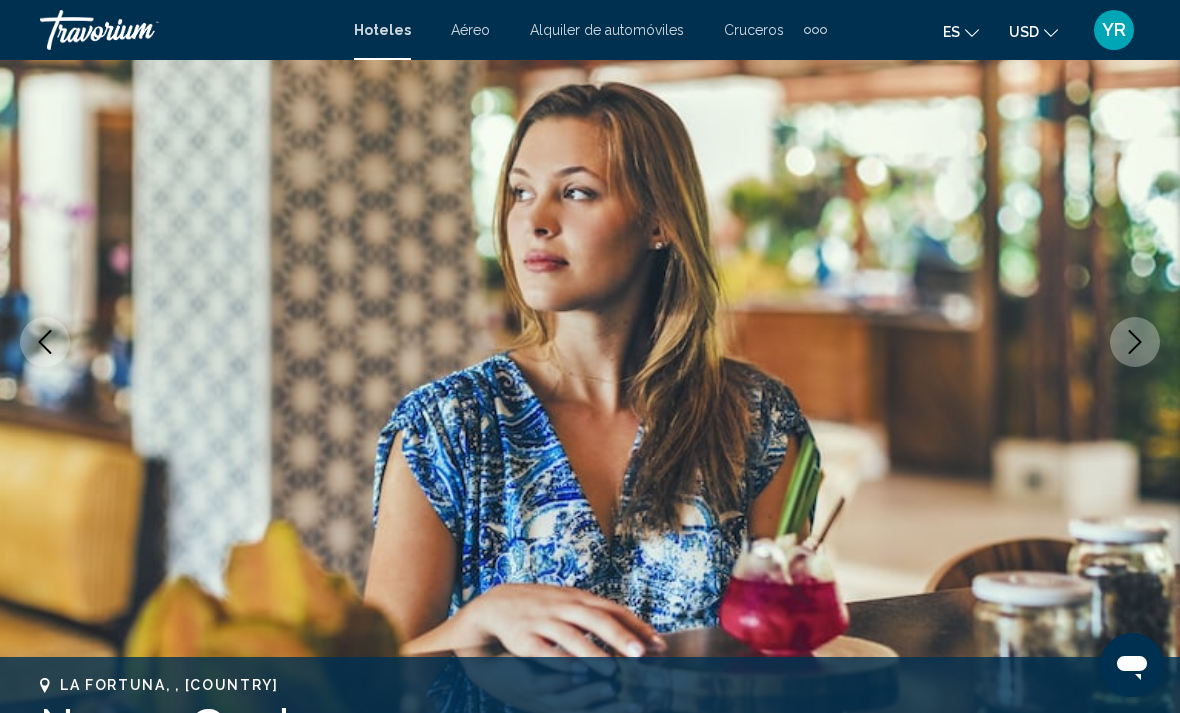 click at bounding box center (45, 342) 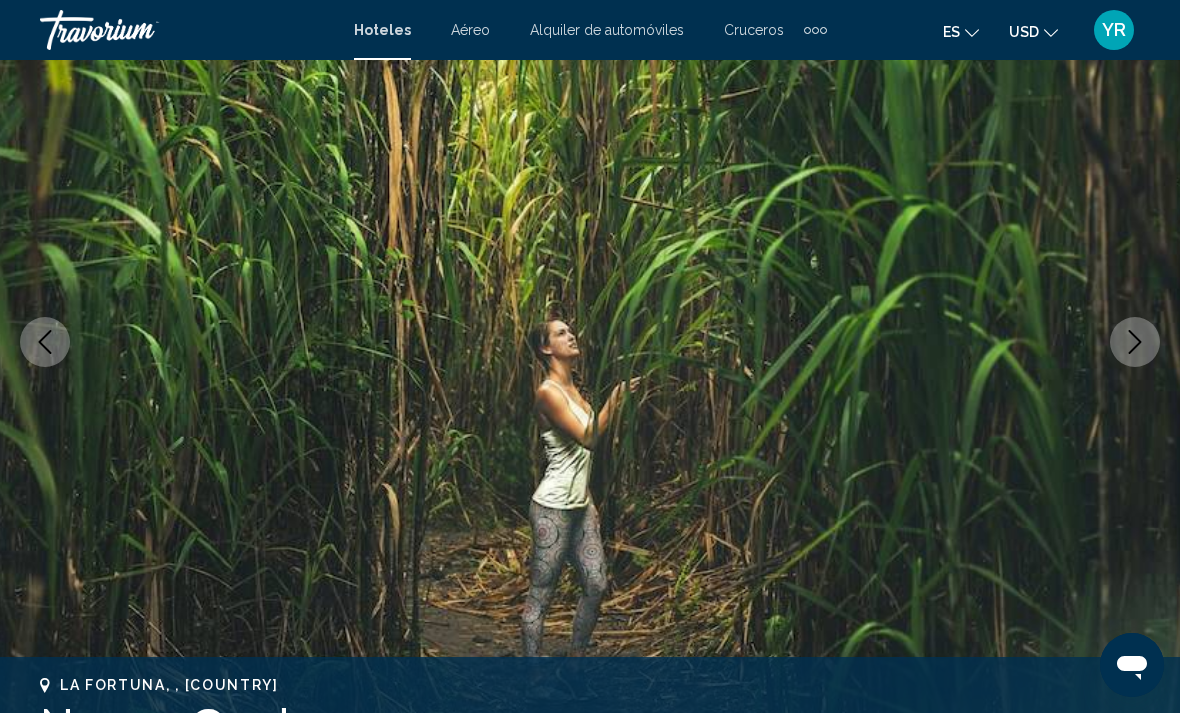 click at bounding box center [1135, 342] 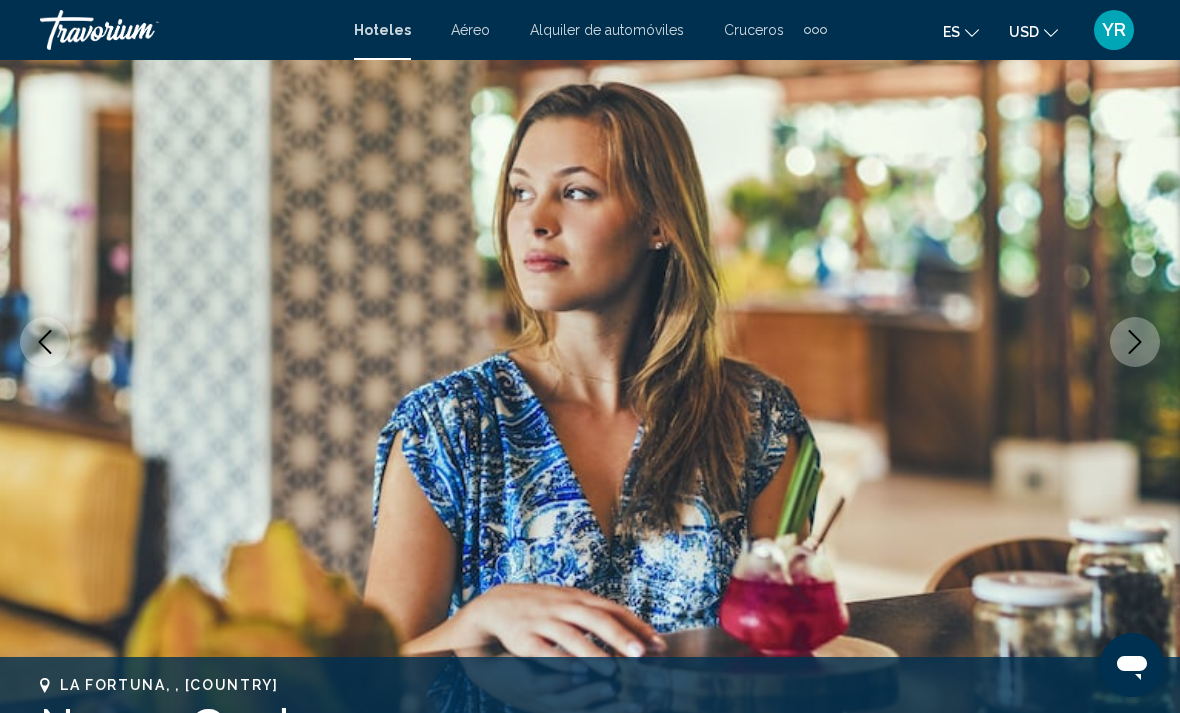 click at bounding box center [1135, 342] 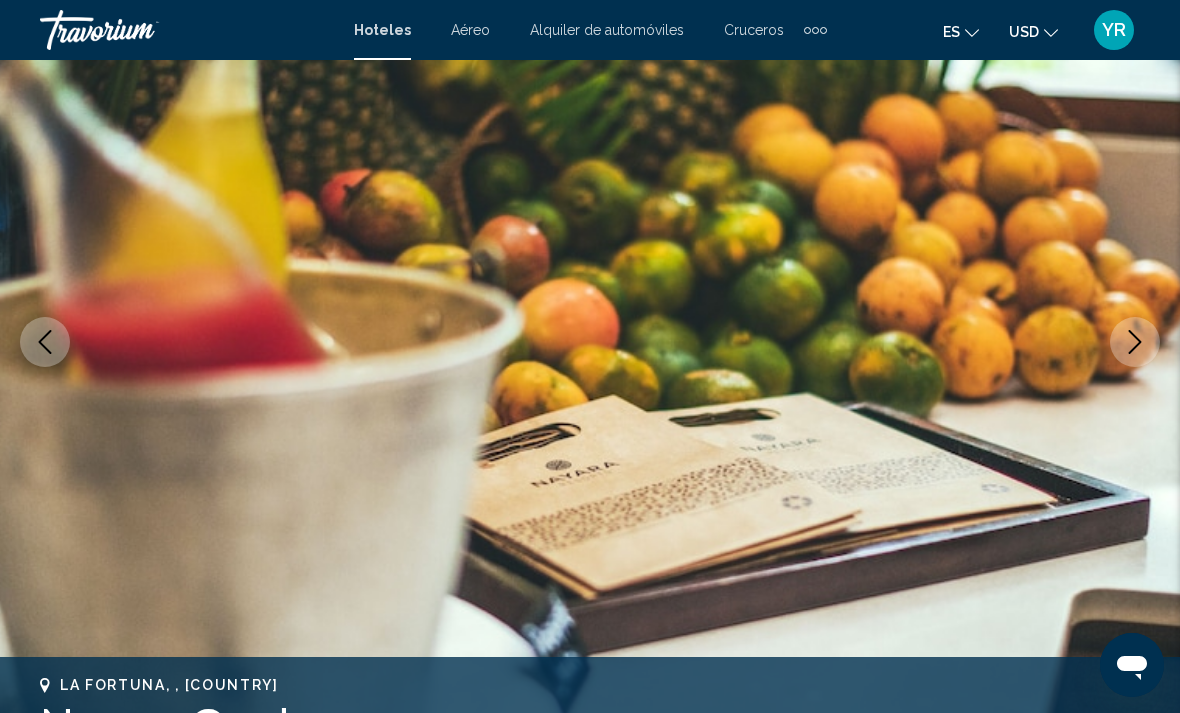 click 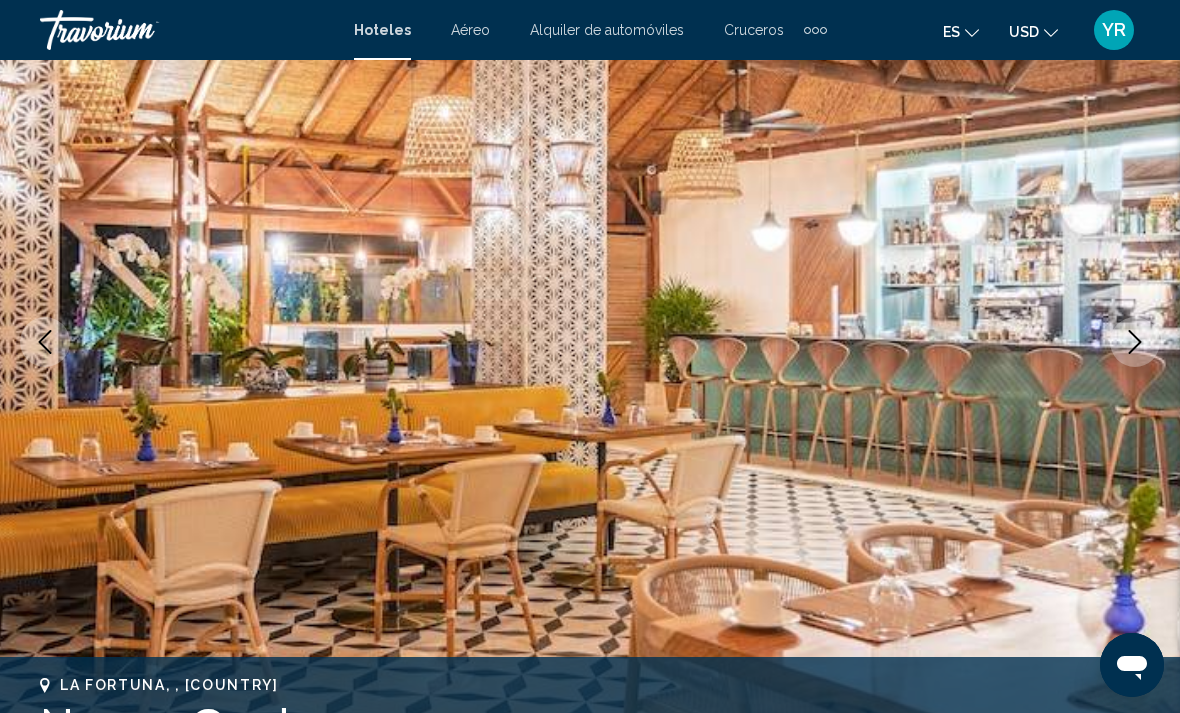 click 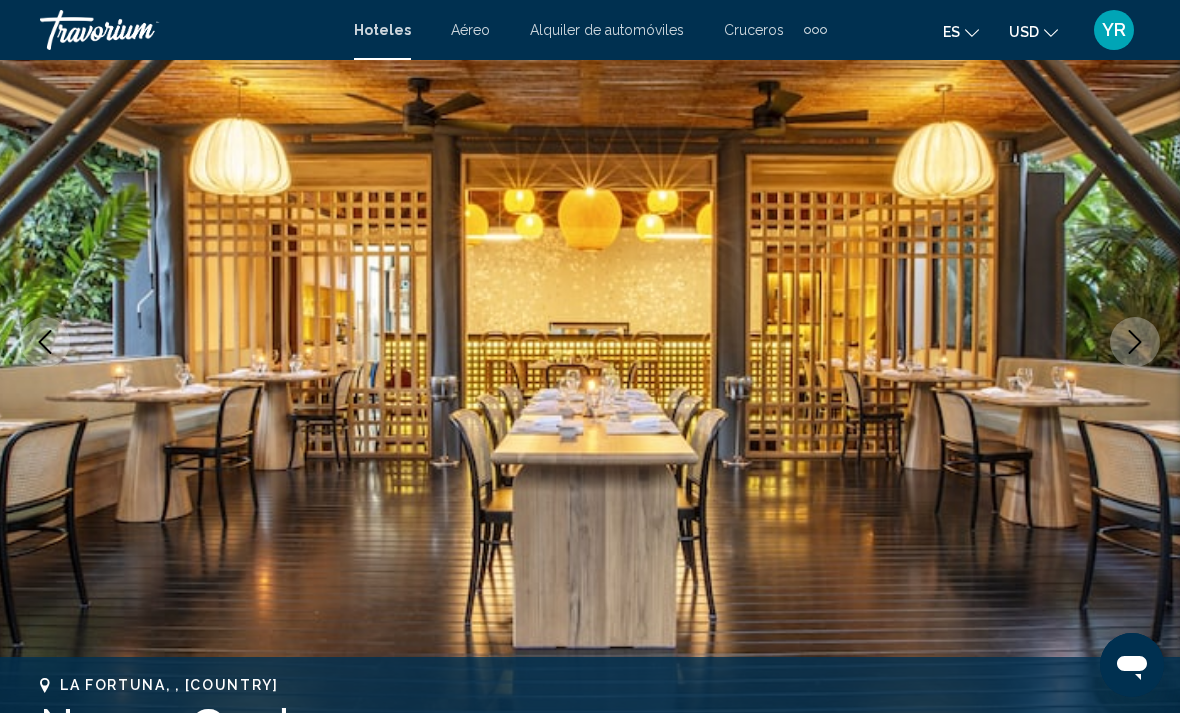 click 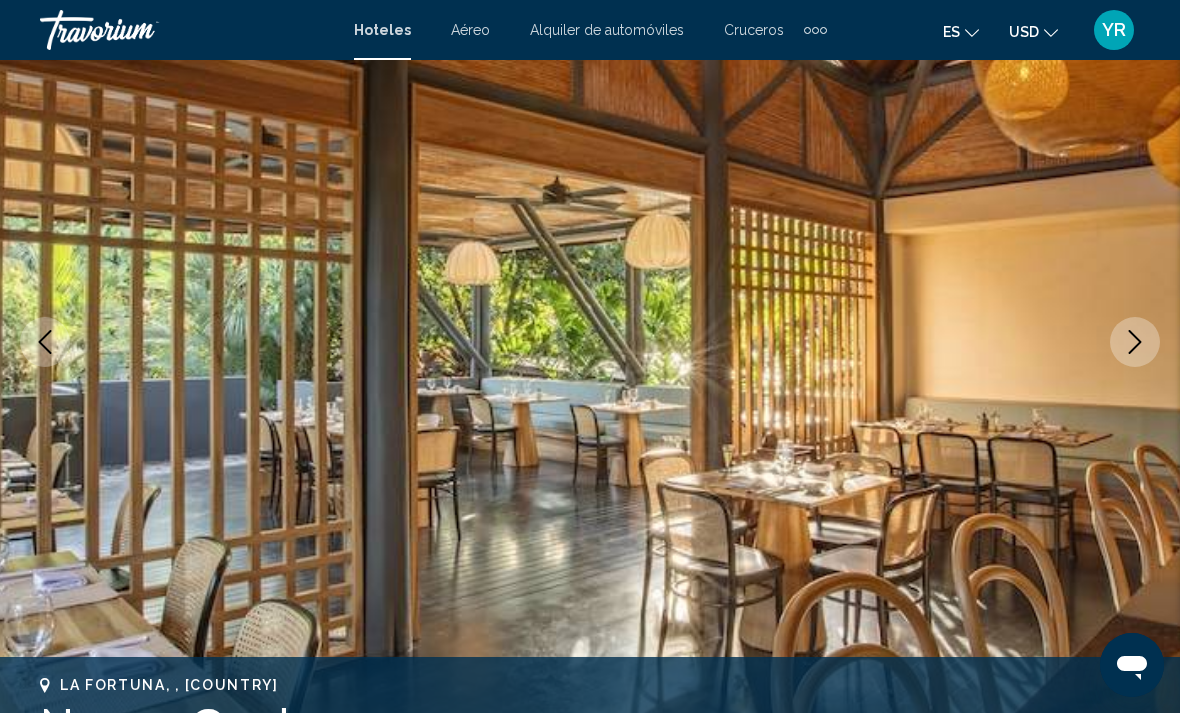 click at bounding box center (1135, 342) 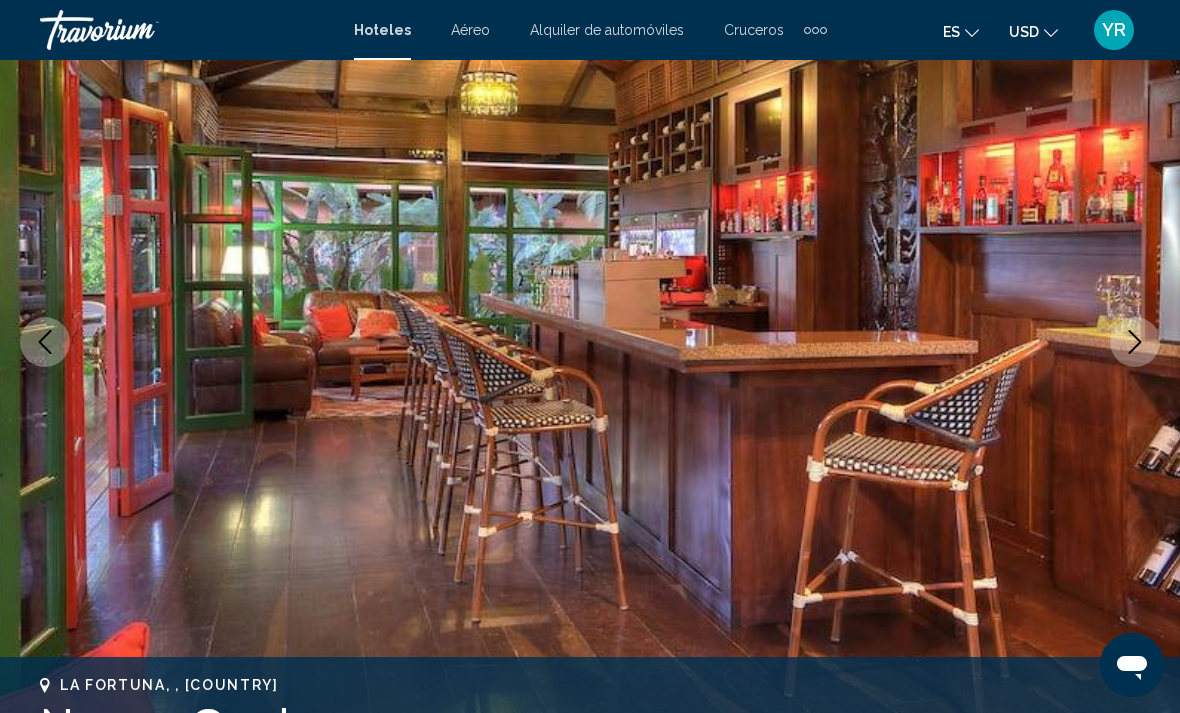 click at bounding box center [1135, 342] 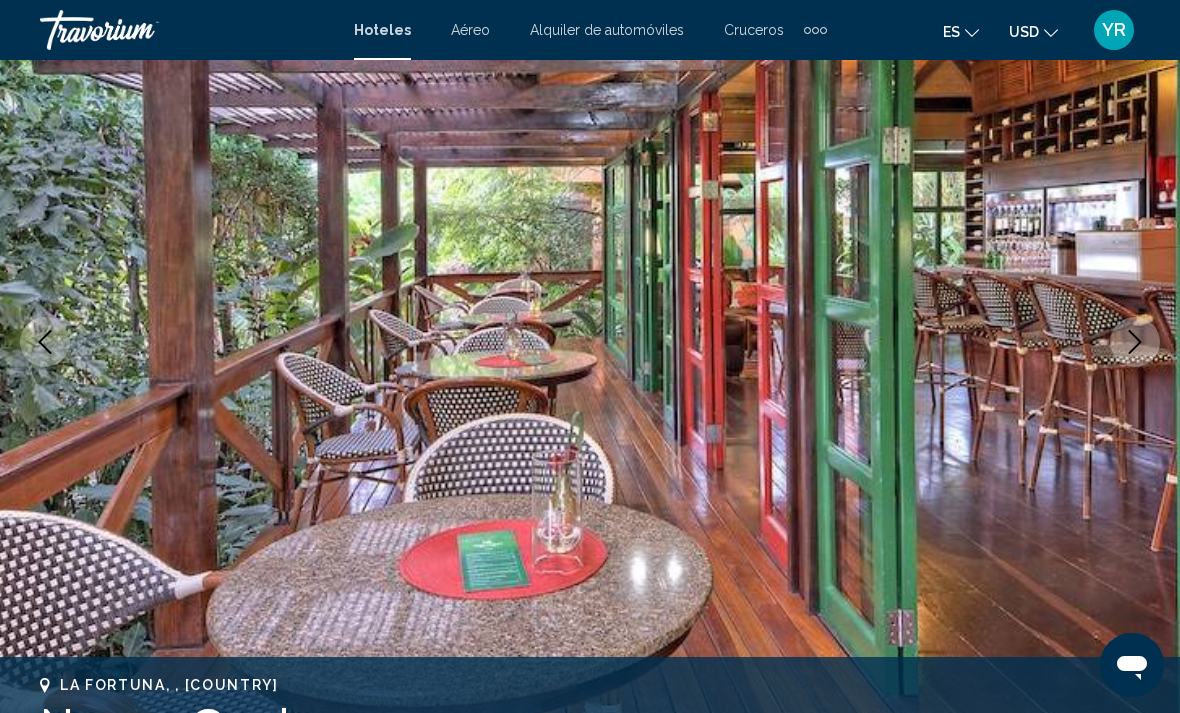 click at bounding box center (1135, 342) 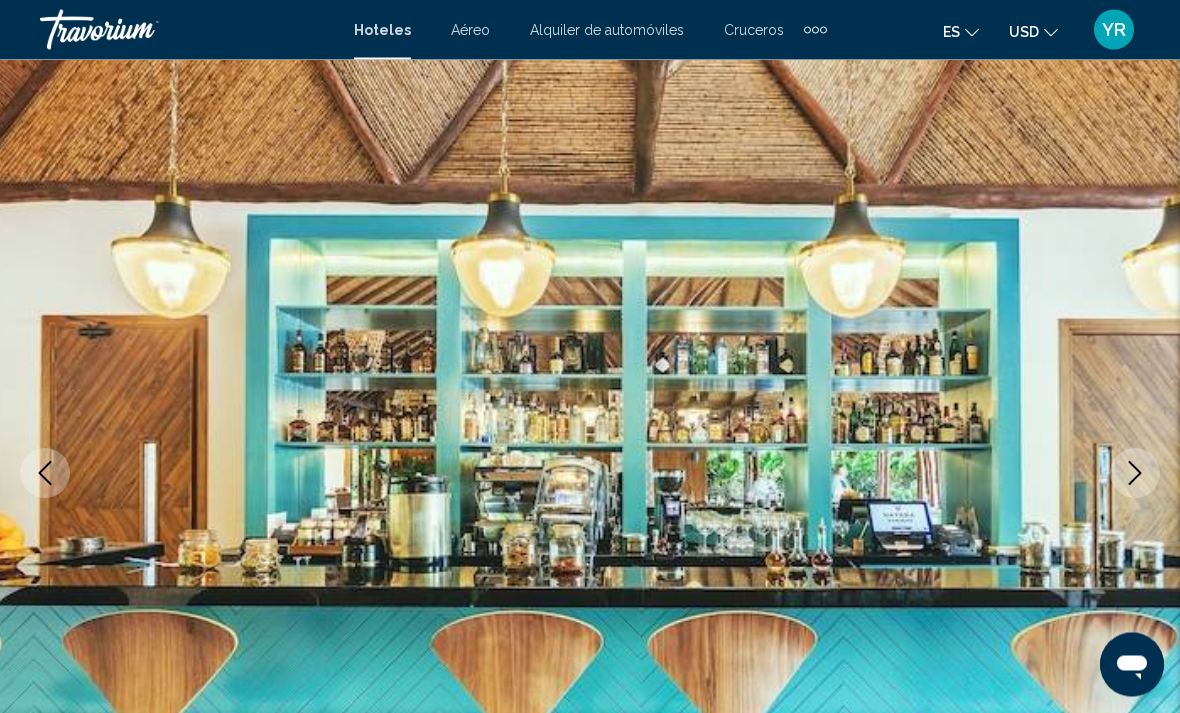 scroll, scrollTop: 0, scrollLeft: 0, axis: both 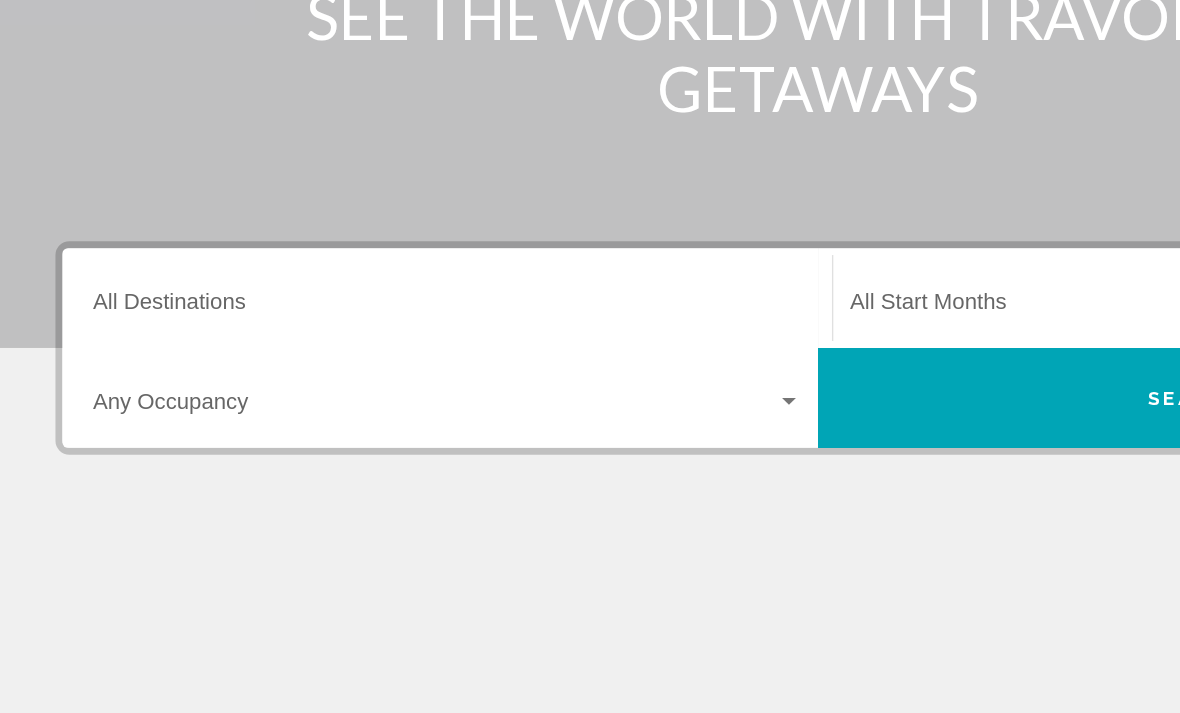 click at bounding box center [569, 442] 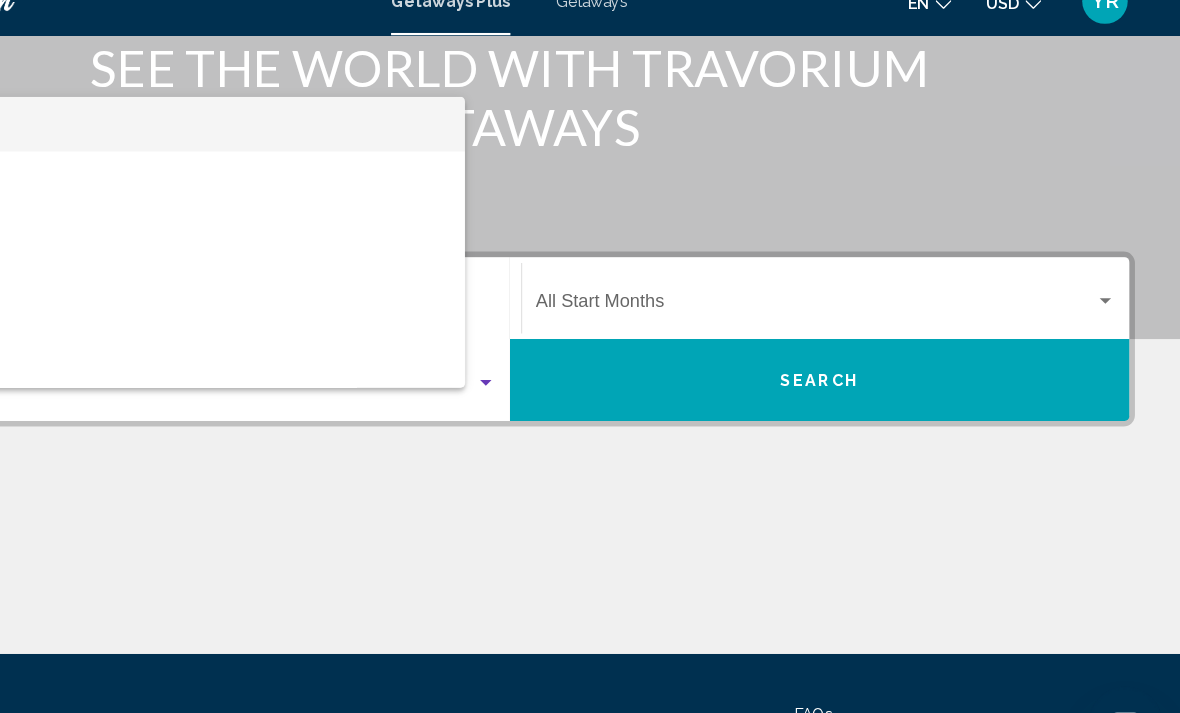 scroll, scrollTop: 262, scrollLeft: 0, axis: vertical 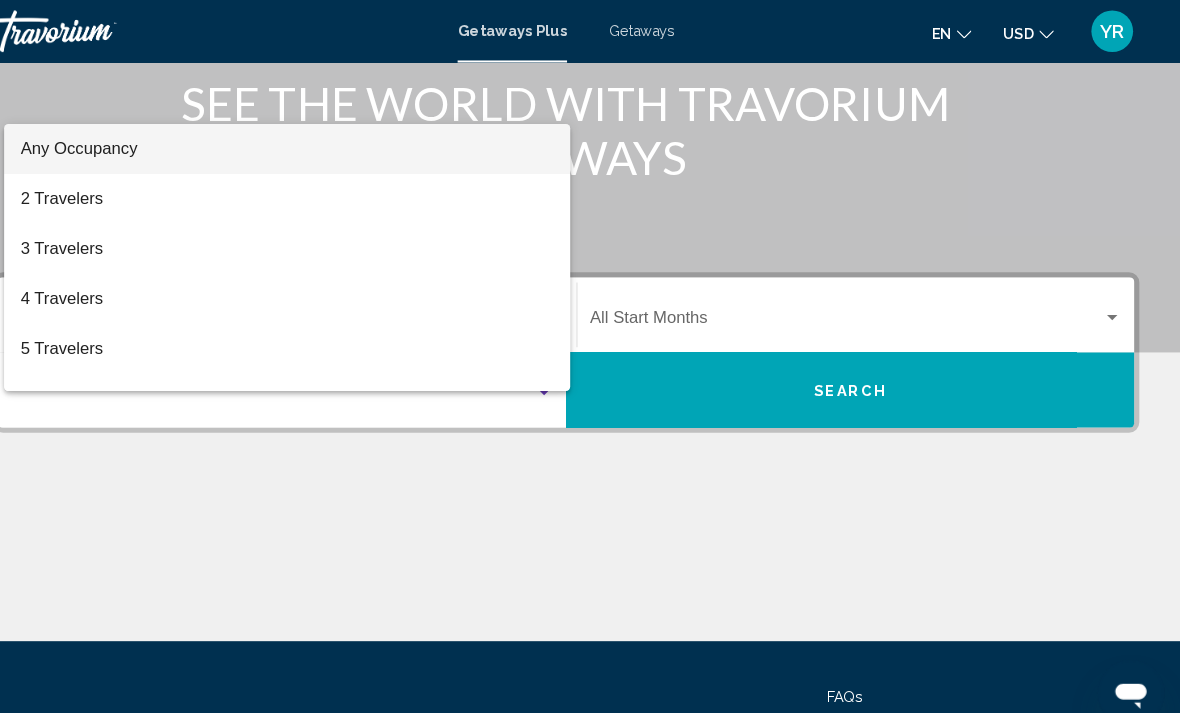 click at bounding box center [590, 356] 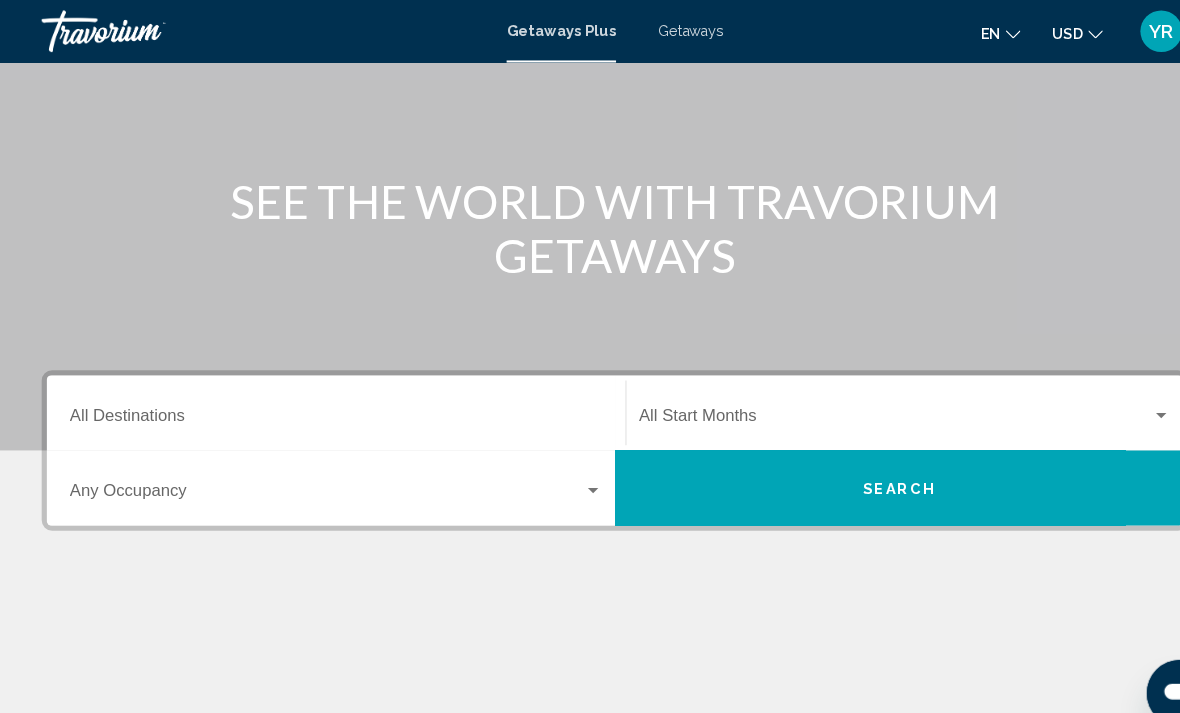 click on "Destination All Destinations" at bounding box center [322, 396] 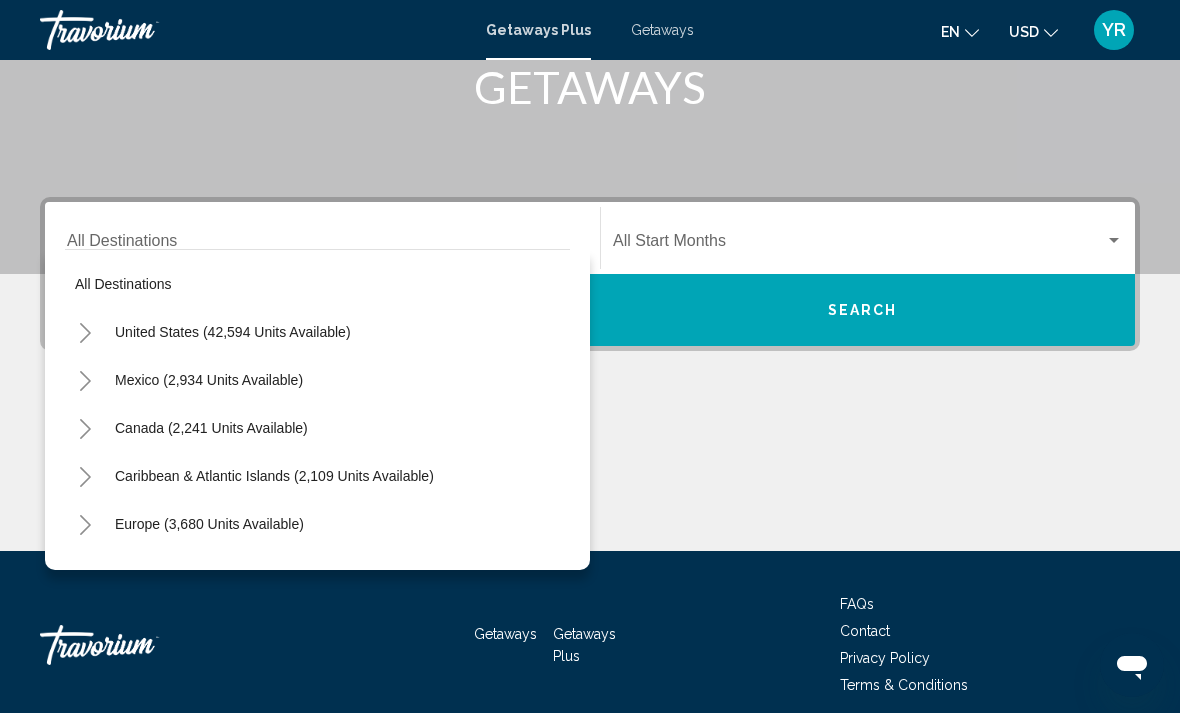 scroll, scrollTop: 329, scrollLeft: 0, axis: vertical 